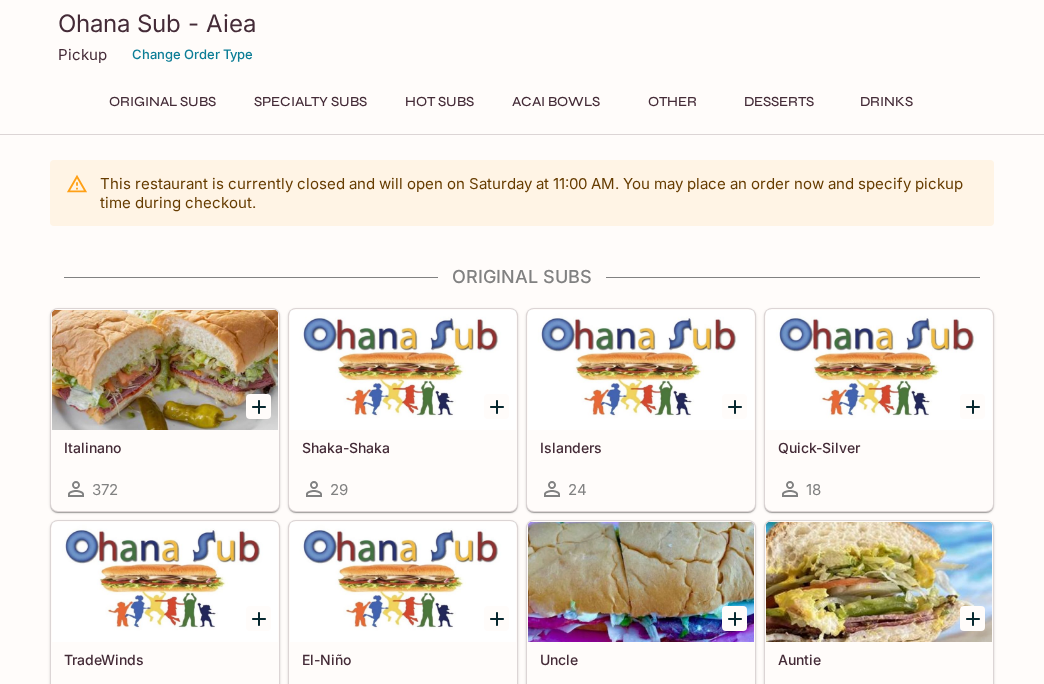 scroll, scrollTop: 100, scrollLeft: 0, axis: vertical 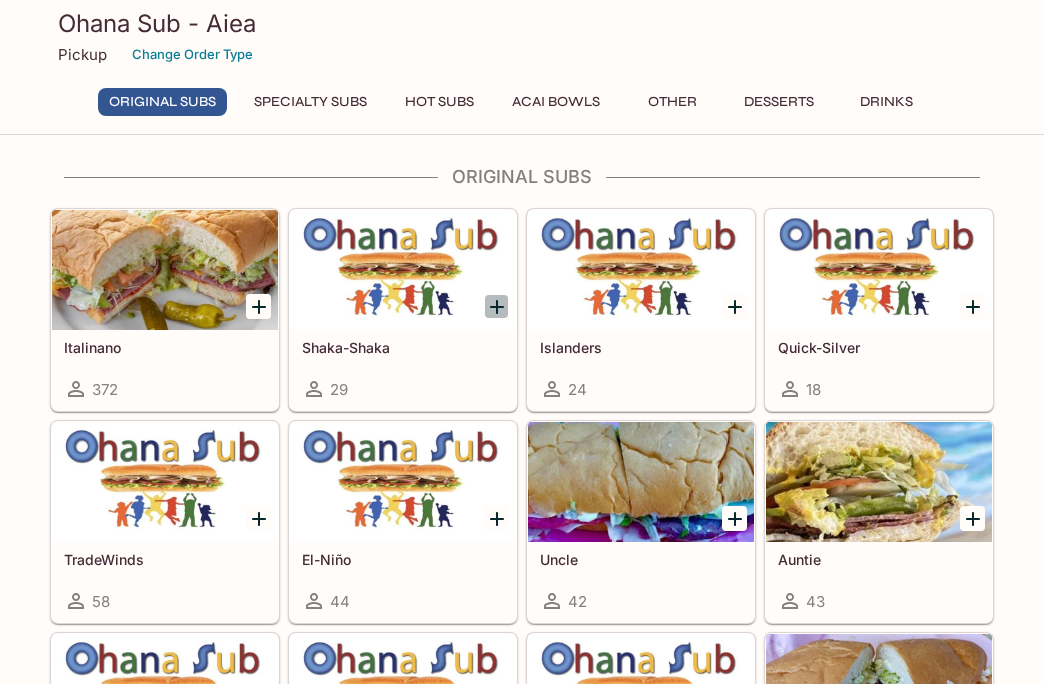 click 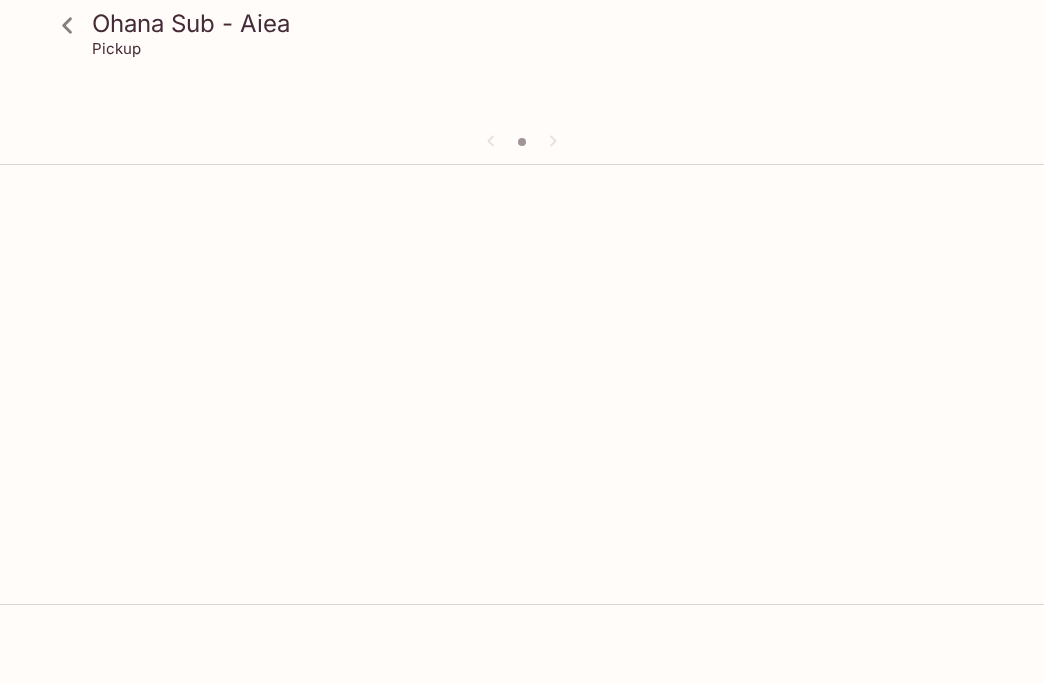 scroll, scrollTop: 0, scrollLeft: 0, axis: both 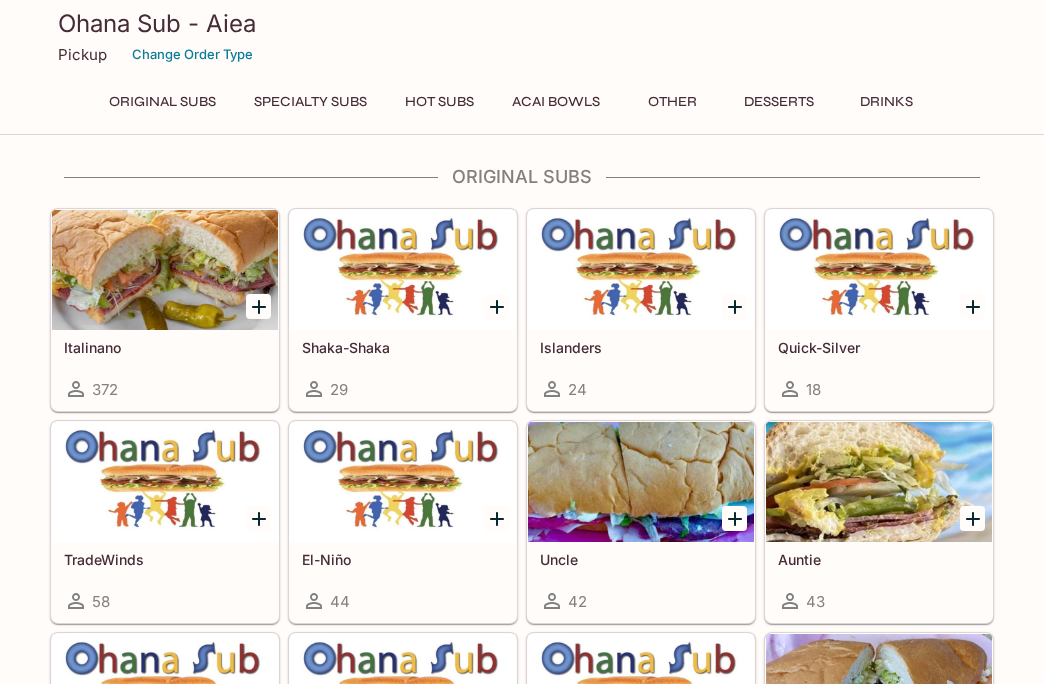 click at bounding box center [165, 270] 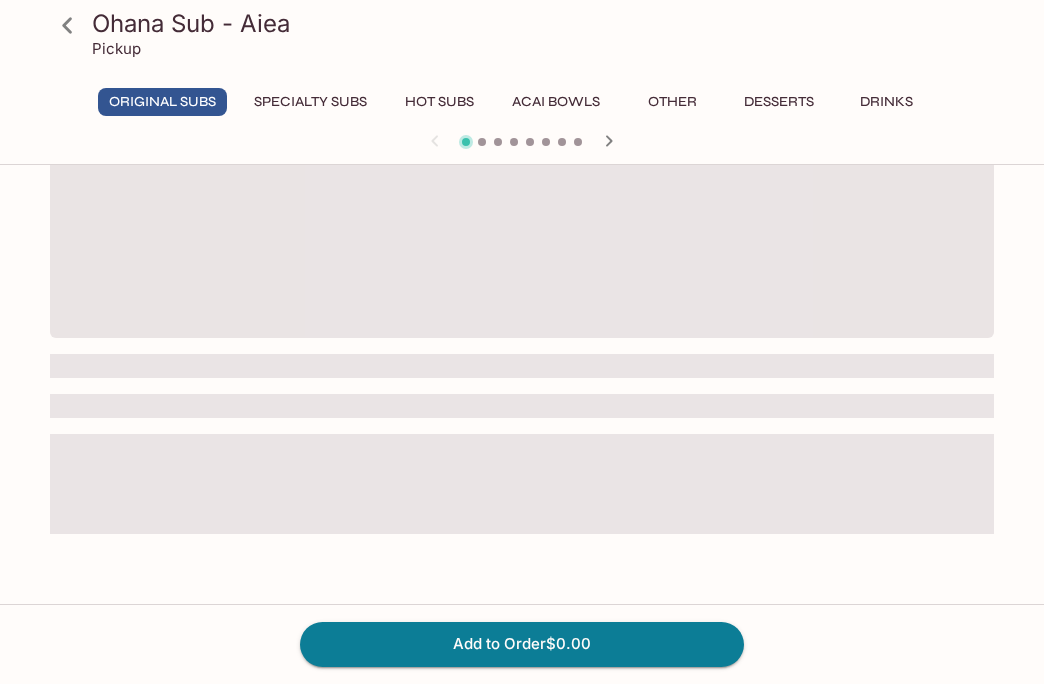 scroll, scrollTop: 0, scrollLeft: 0, axis: both 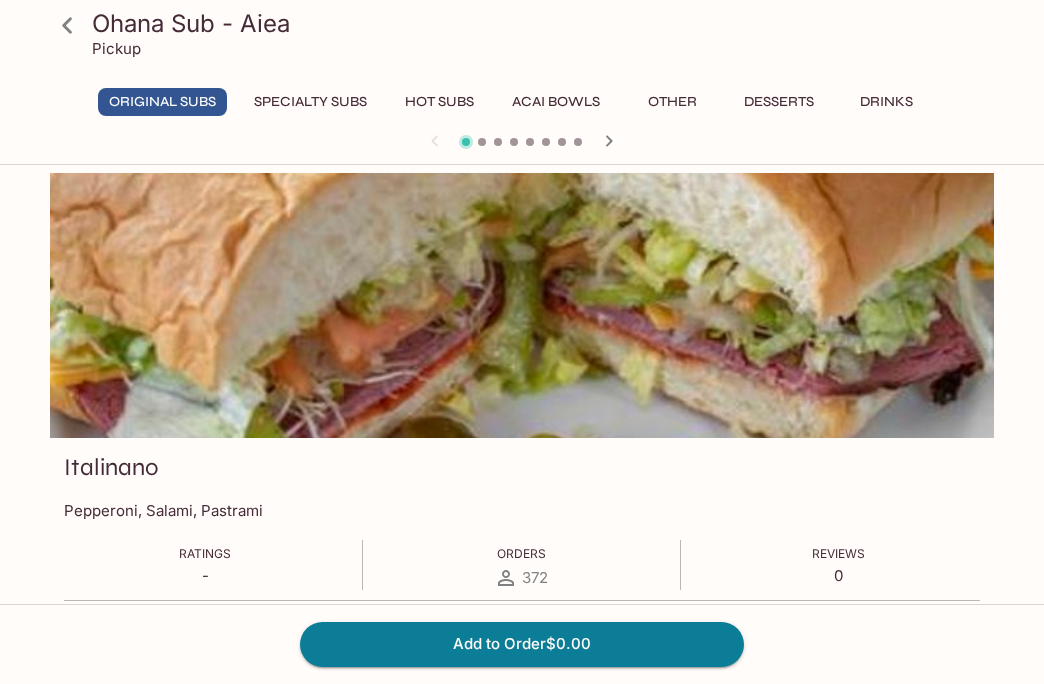 click 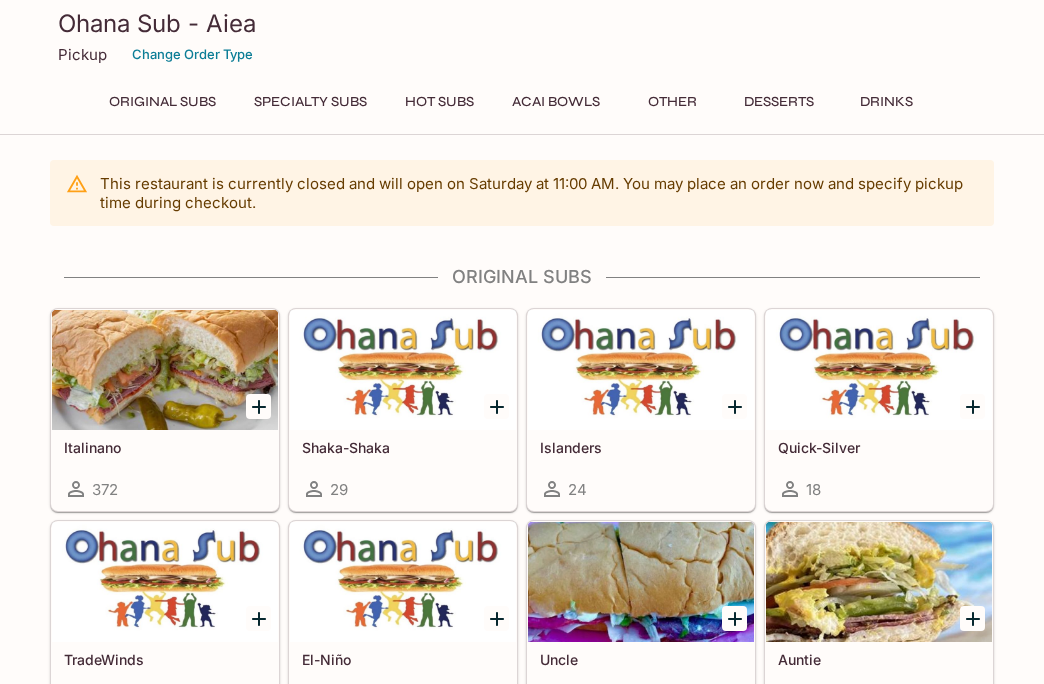 click at bounding box center (641, 370) 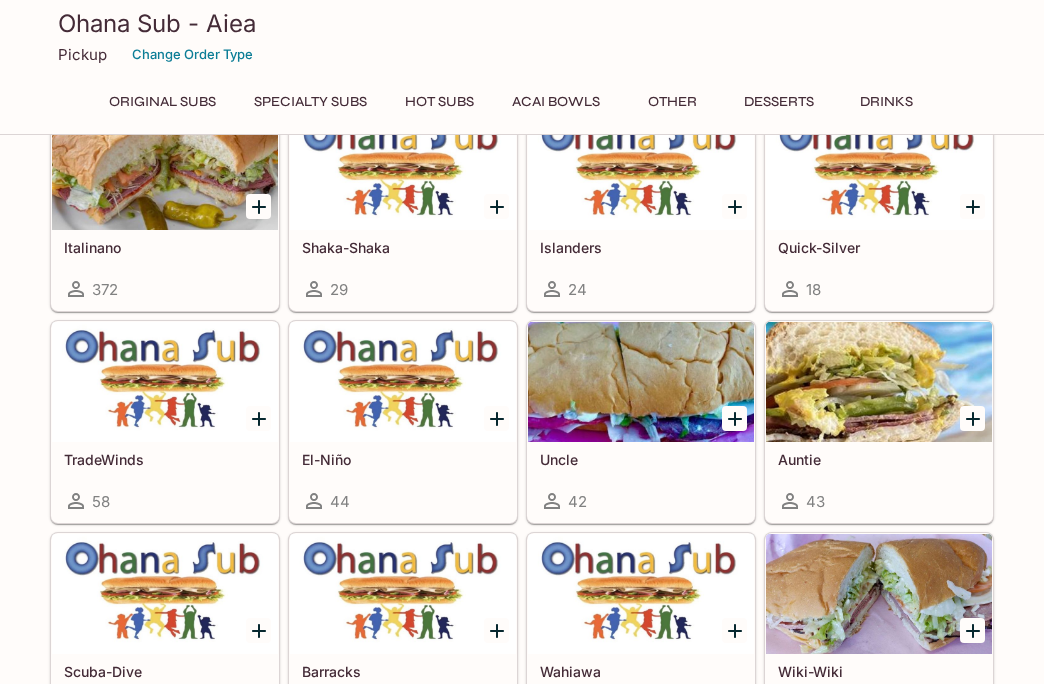 scroll, scrollTop: 300, scrollLeft: 0, axis: vertical 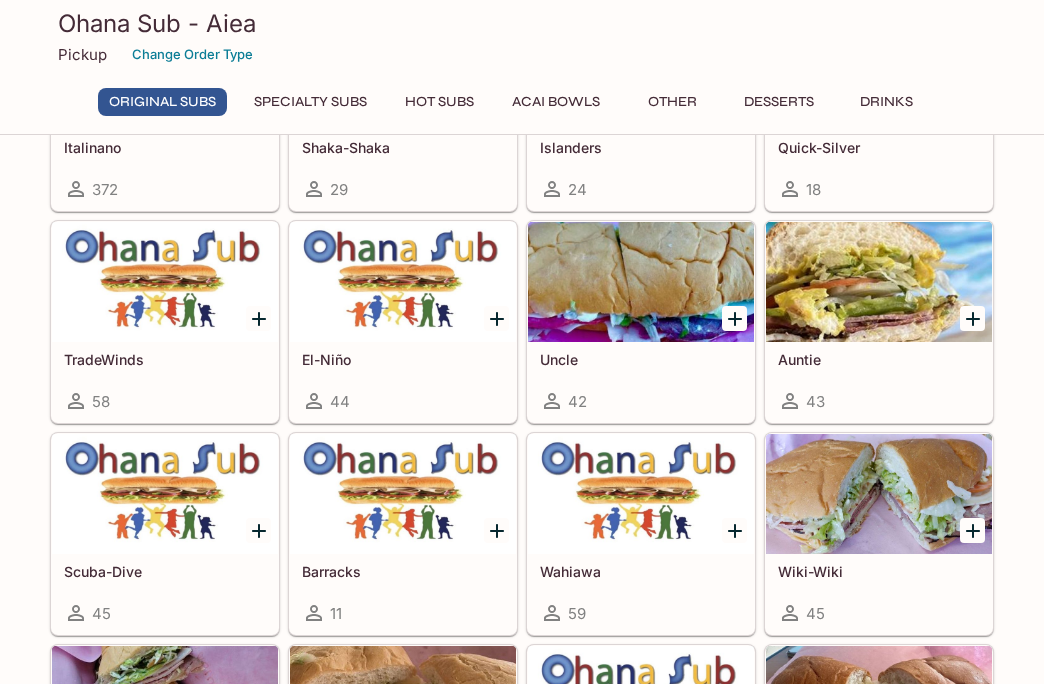 click at bounding box center (165, 282) 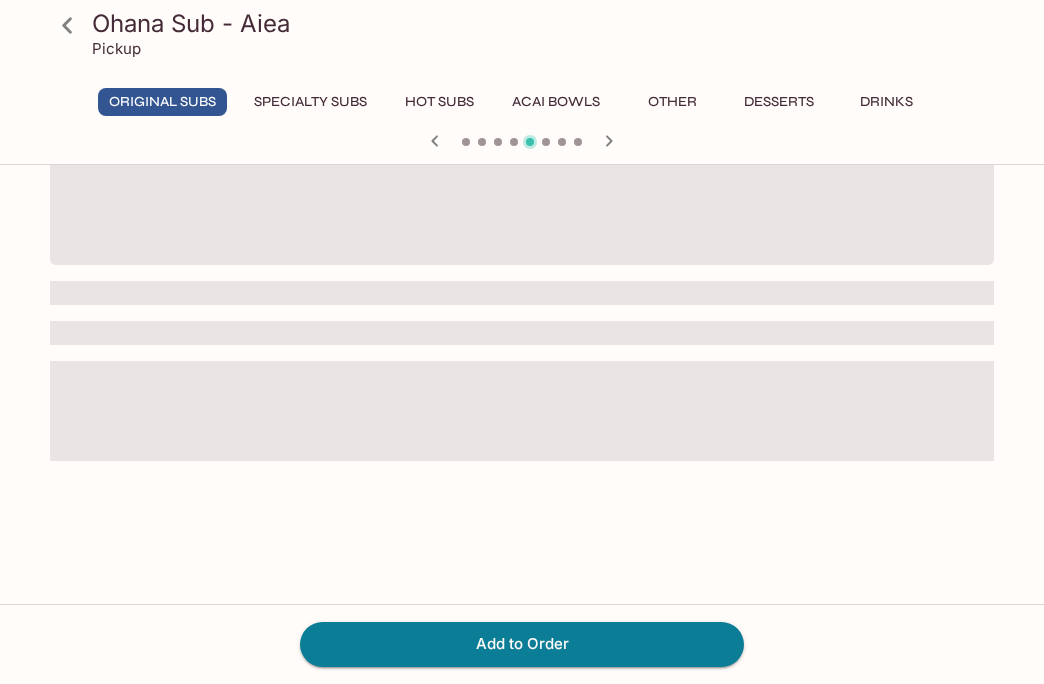 scroll, scrollTop: 0, scrollLeft: 0, axis: both 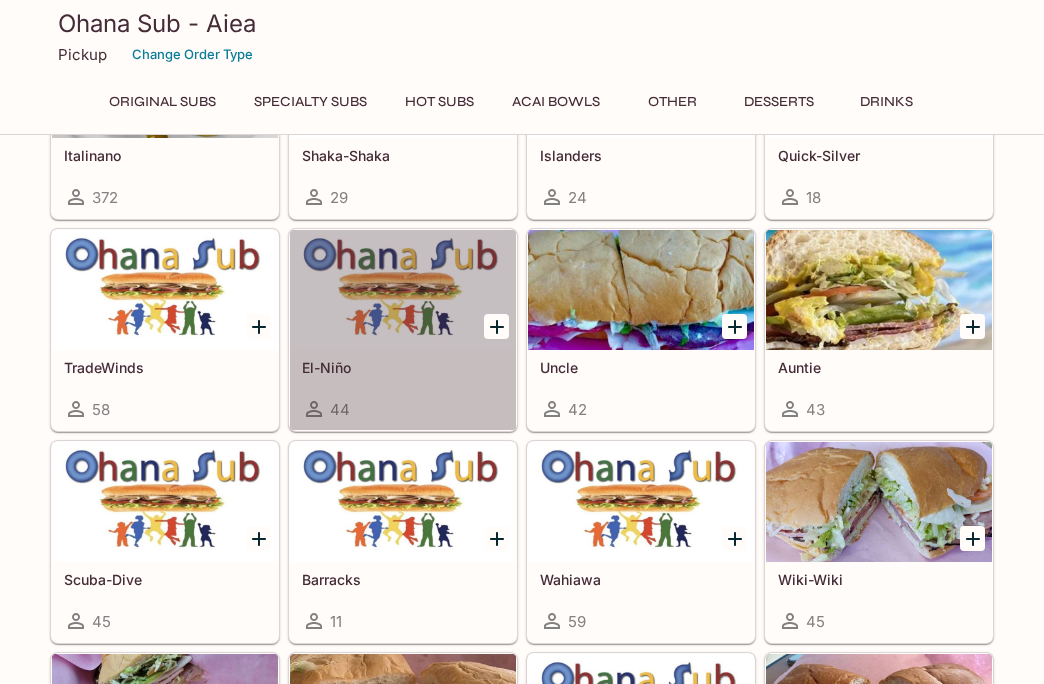 click at bounding box center [403, 290] 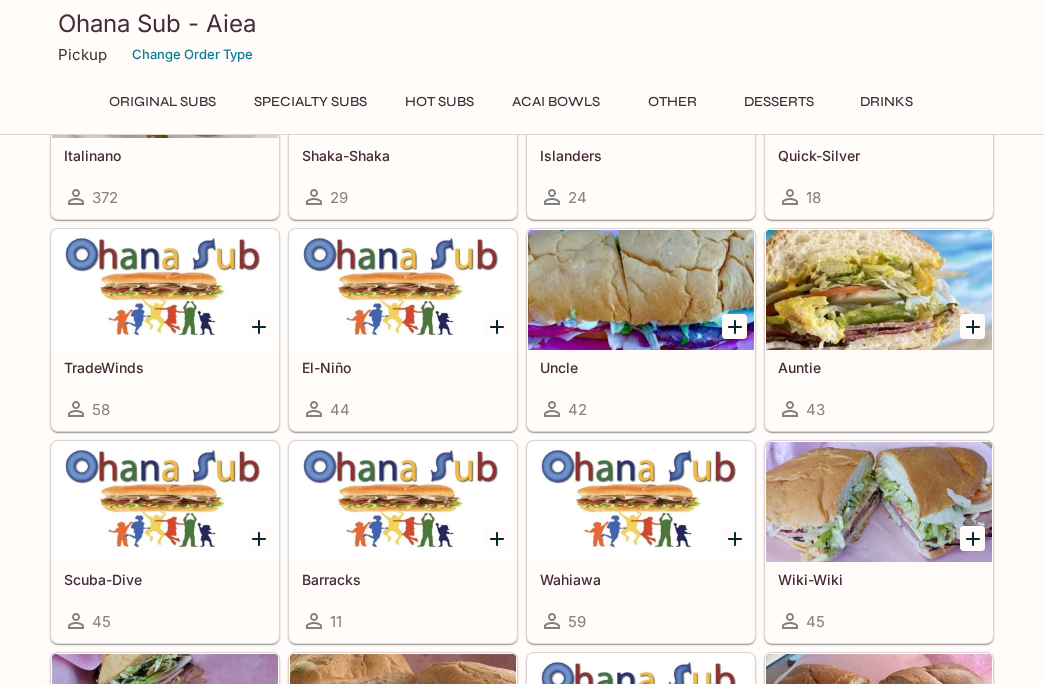 scroll, scrollTop: 284, scrollLeft: 0, axis: vertical 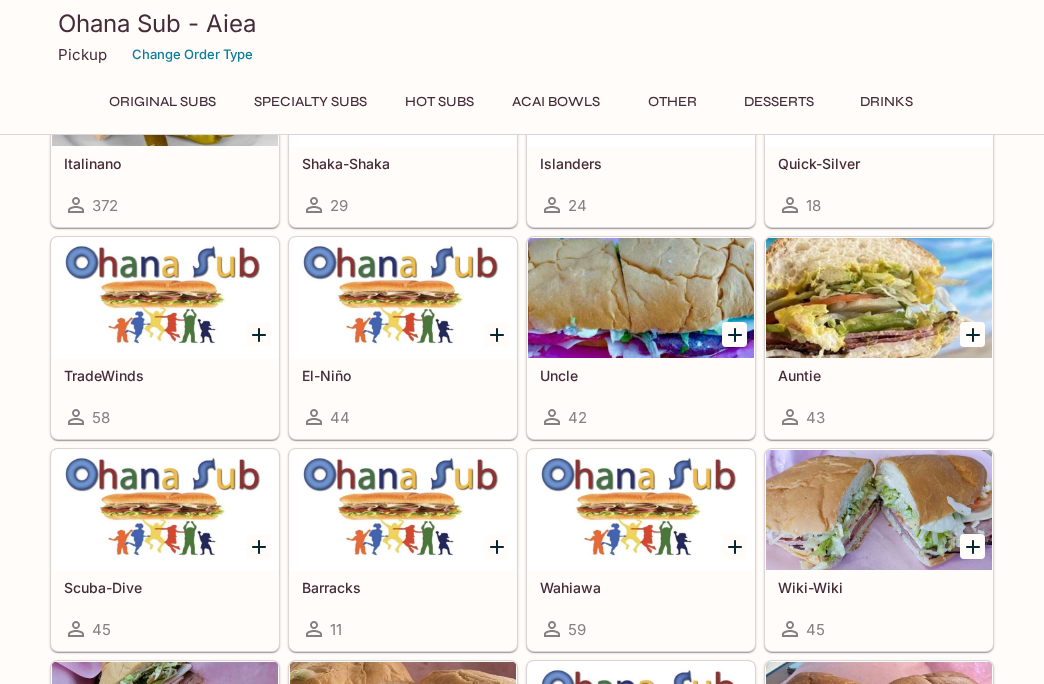 click on "Uncle" at bounding box center [641, 375] 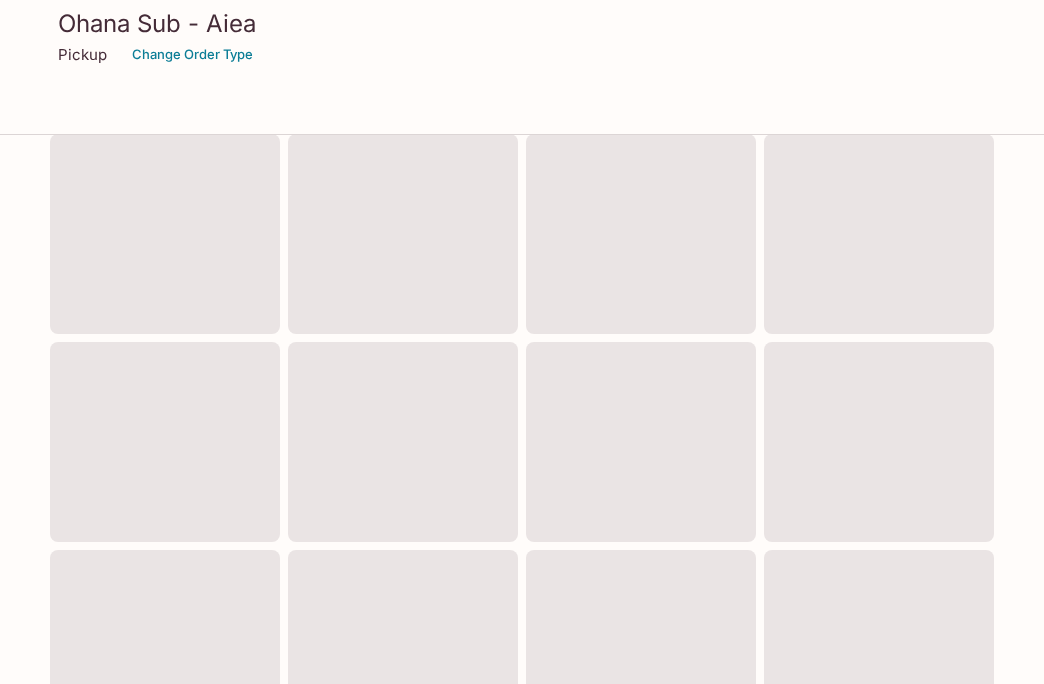 scroll, scrollTop: 276, scrollLeft: 0, axis: vertical 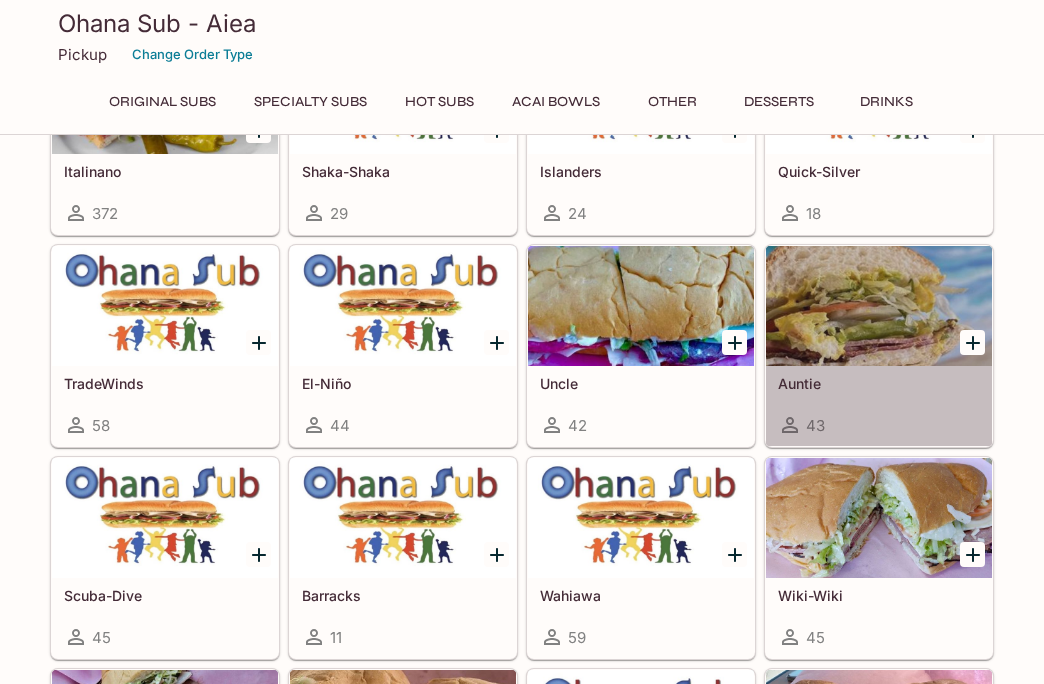click on "[RELATIONSHIP] 43" at bounding box center (879, 406) 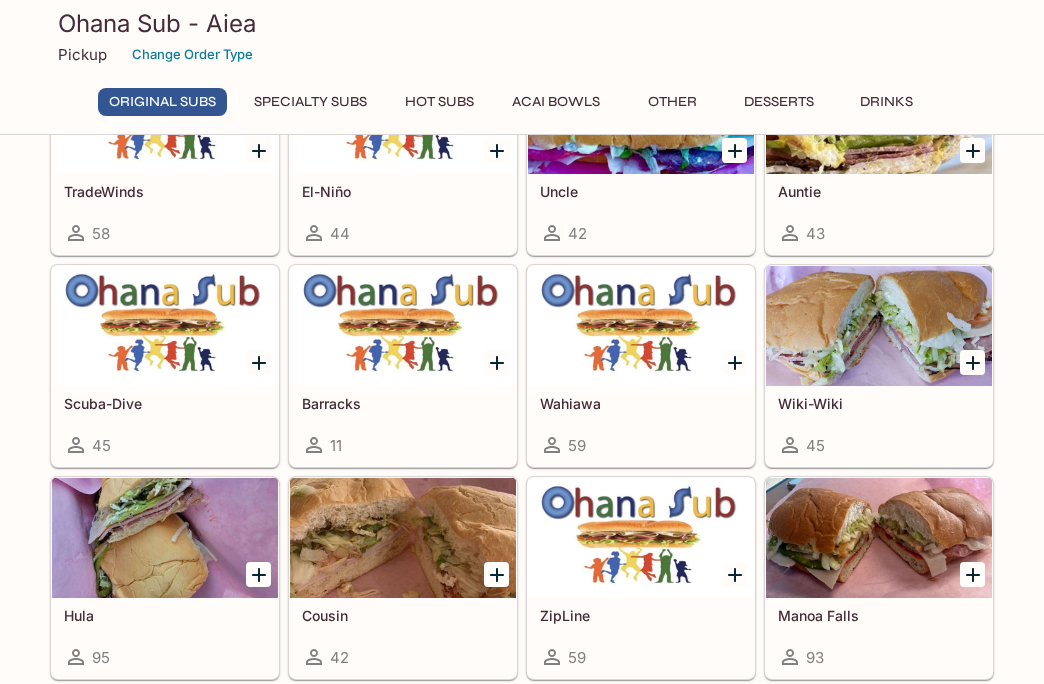 scroll, scrollTop: 568, scrollLeft: 0, axis: vertical 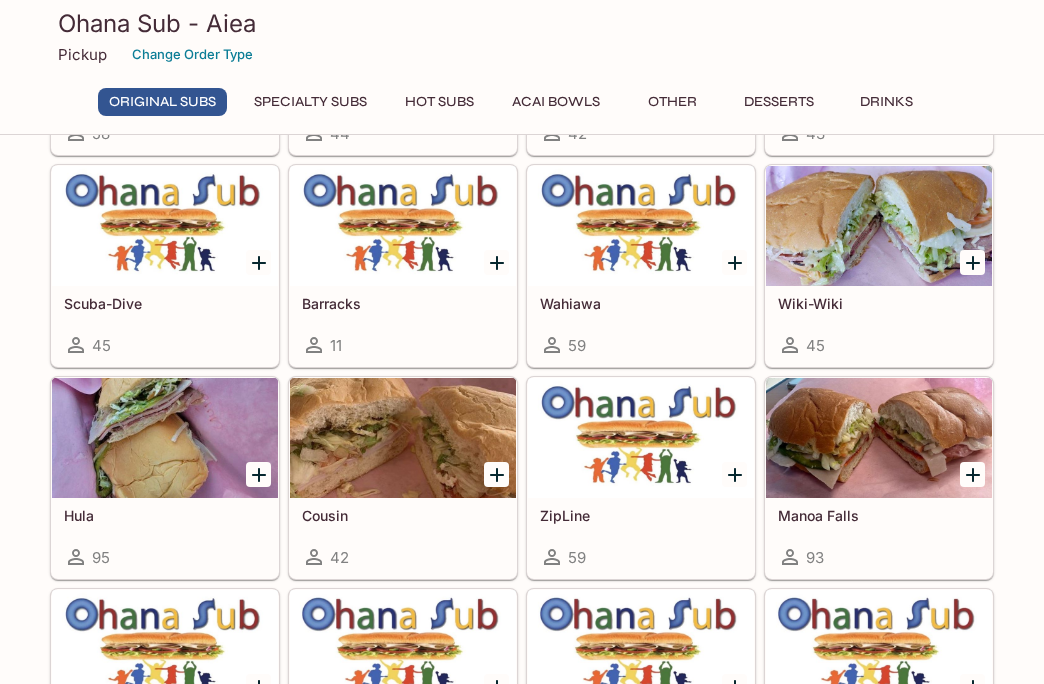 click at bounding box center (165, 226) 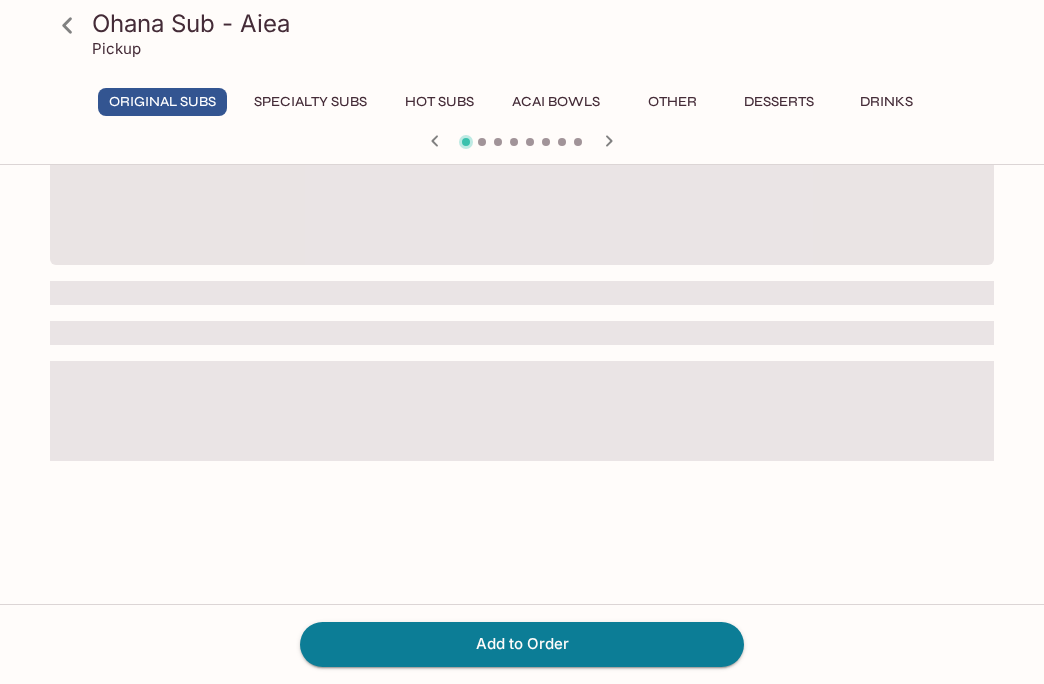 scroll, scrollTop: 0, scrollLeft: 0, axis: both 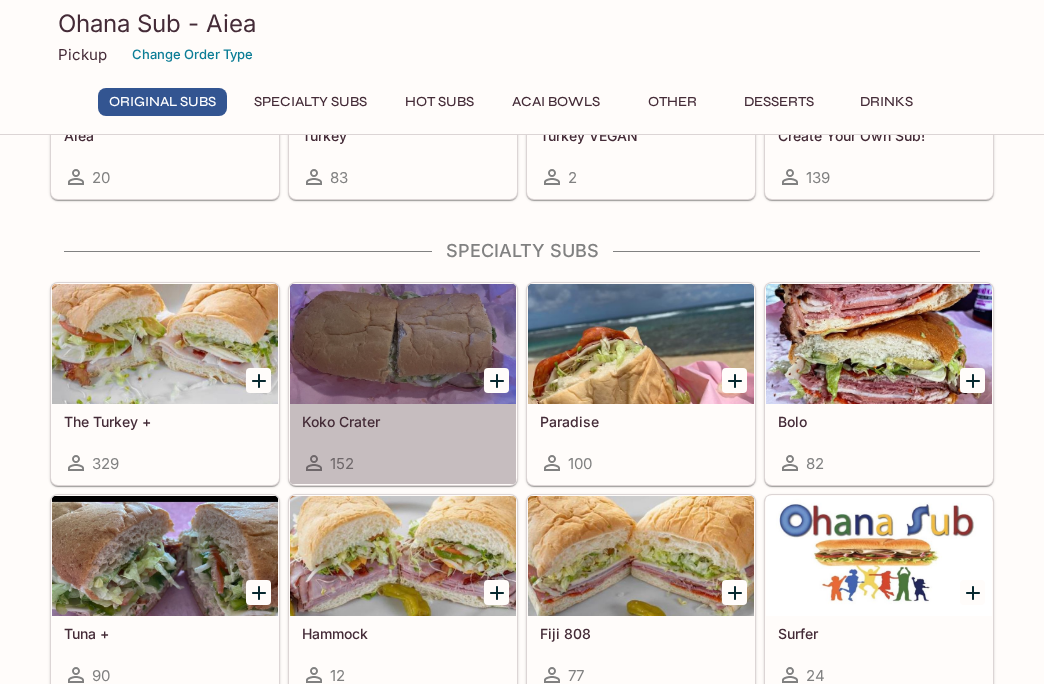 click at bounding box center (403, 344) 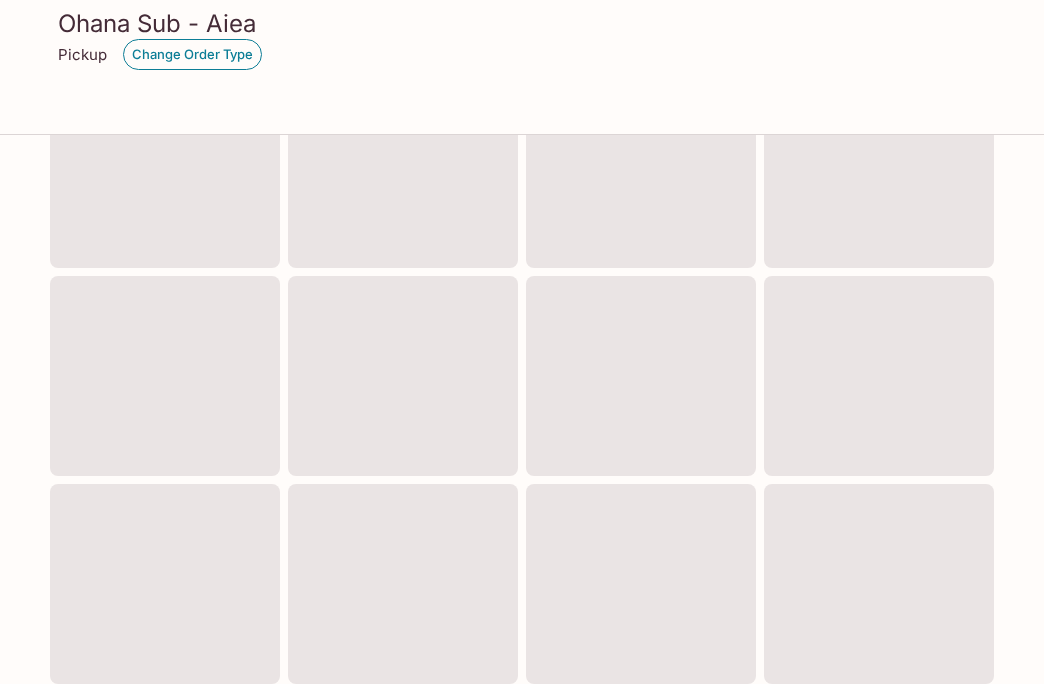 scroll, scrollTop: 758, scrollLeft: 0, axis: vertical 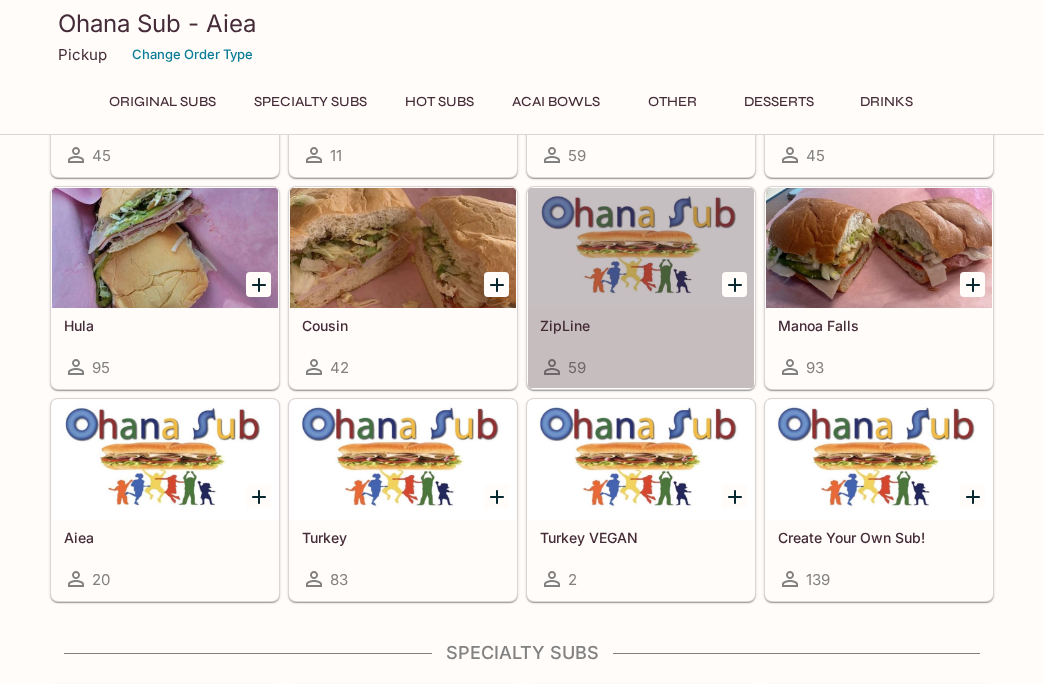 click on "[PERSONAL_NAME] 59" at bounding box center (641, 348) 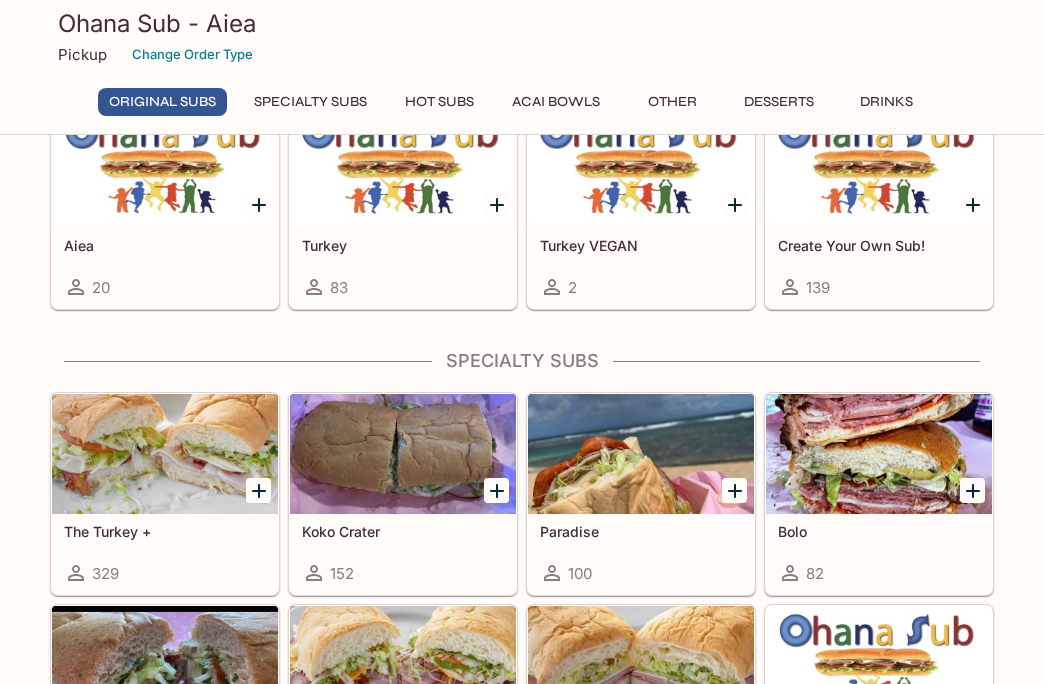 scroll, scrollTop: 1150, scrollLeft: 0, axis: vertical 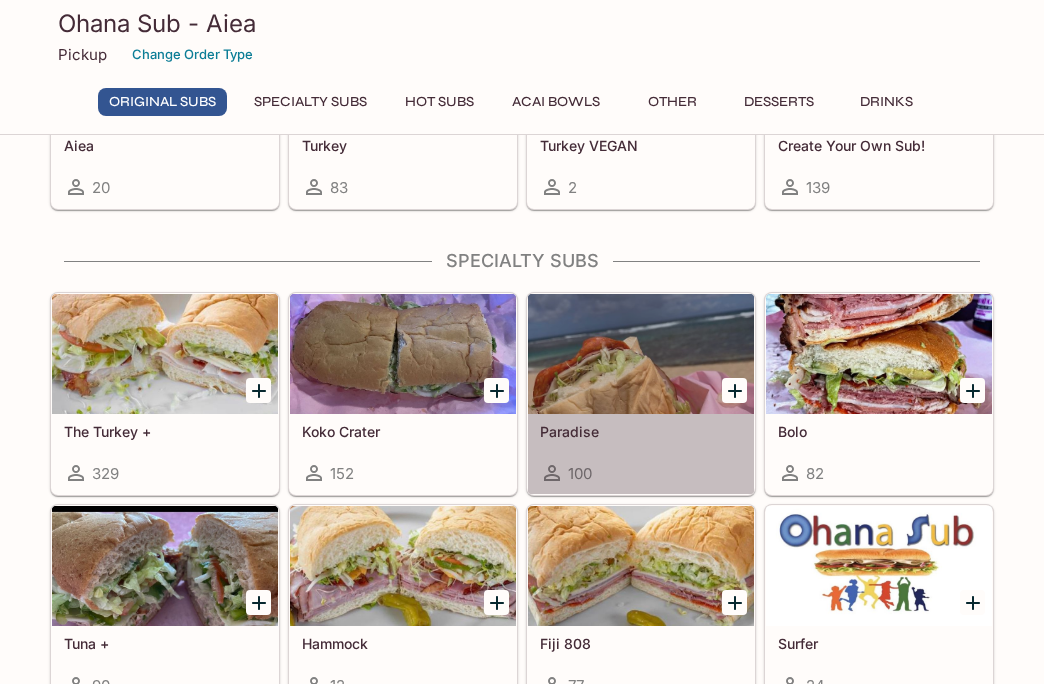 click at bounding box center (641, 354) 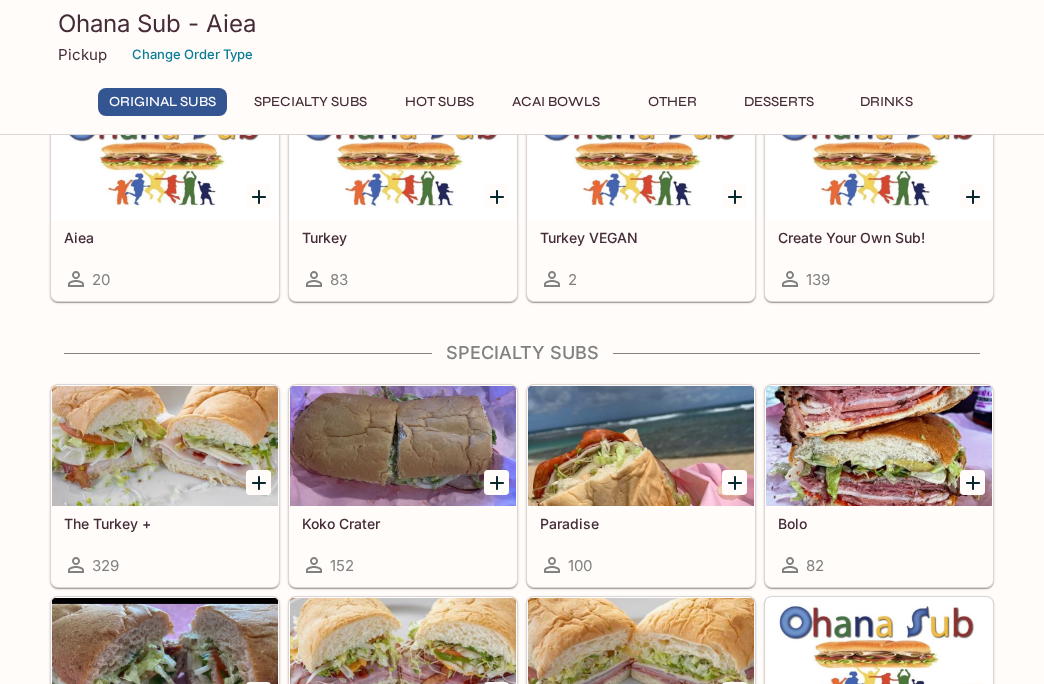 scroll, scrollTop: 1258, scrollLeft: 0, axis: vertical 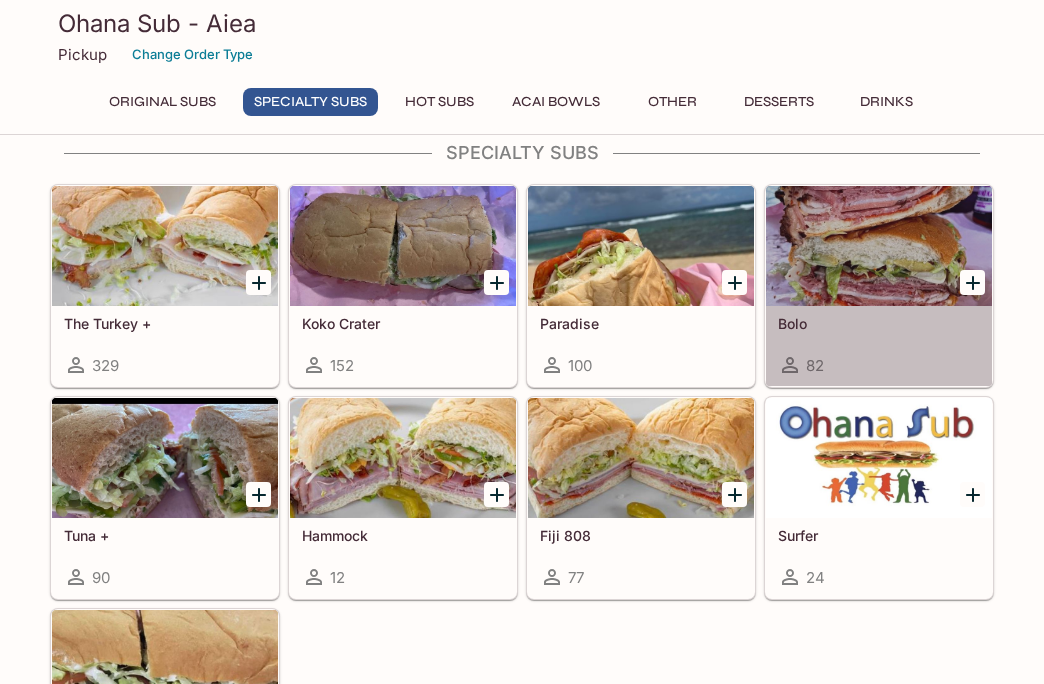 click at bounding box center (879, 246) 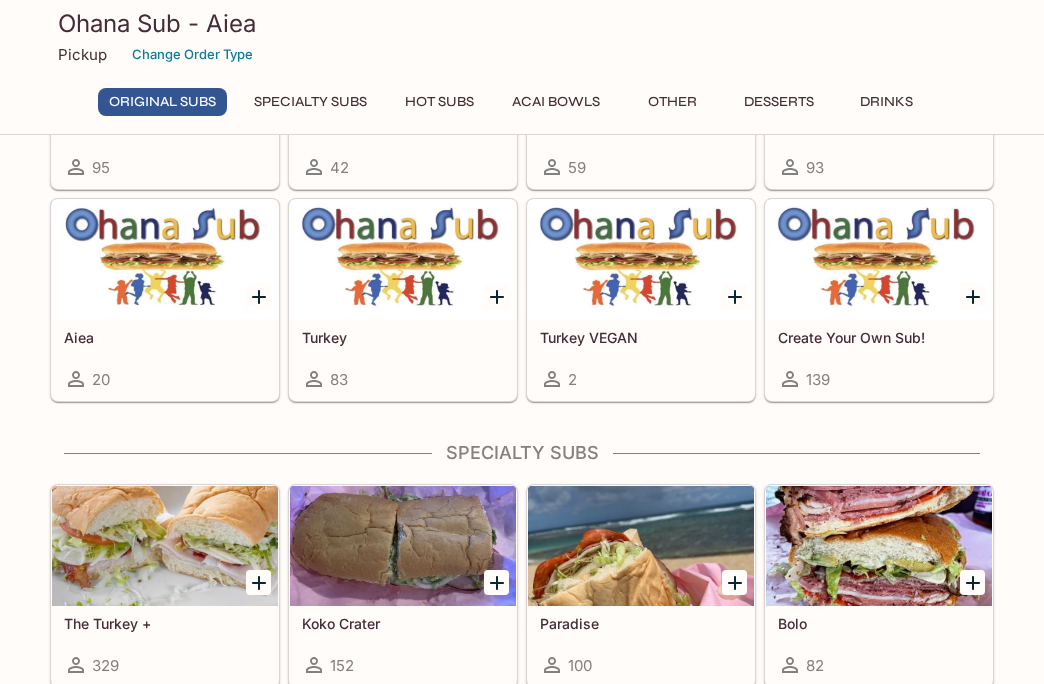 scroll, scrollTop: 1358, scrollLeft: 0, axis: vertical 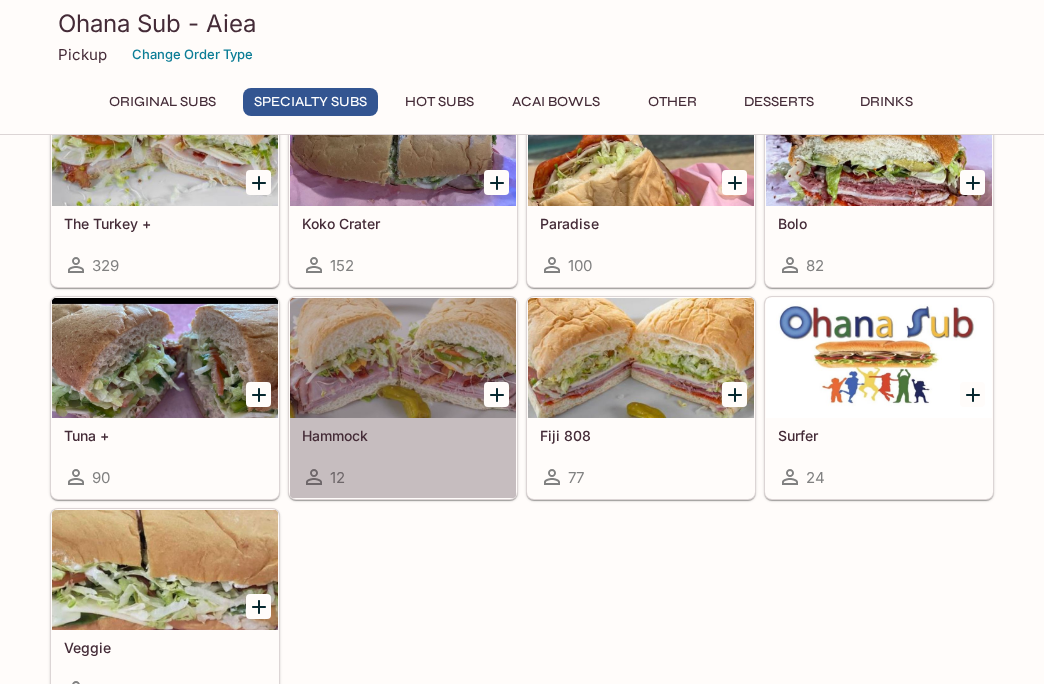 click at bounding box center (403, 358) 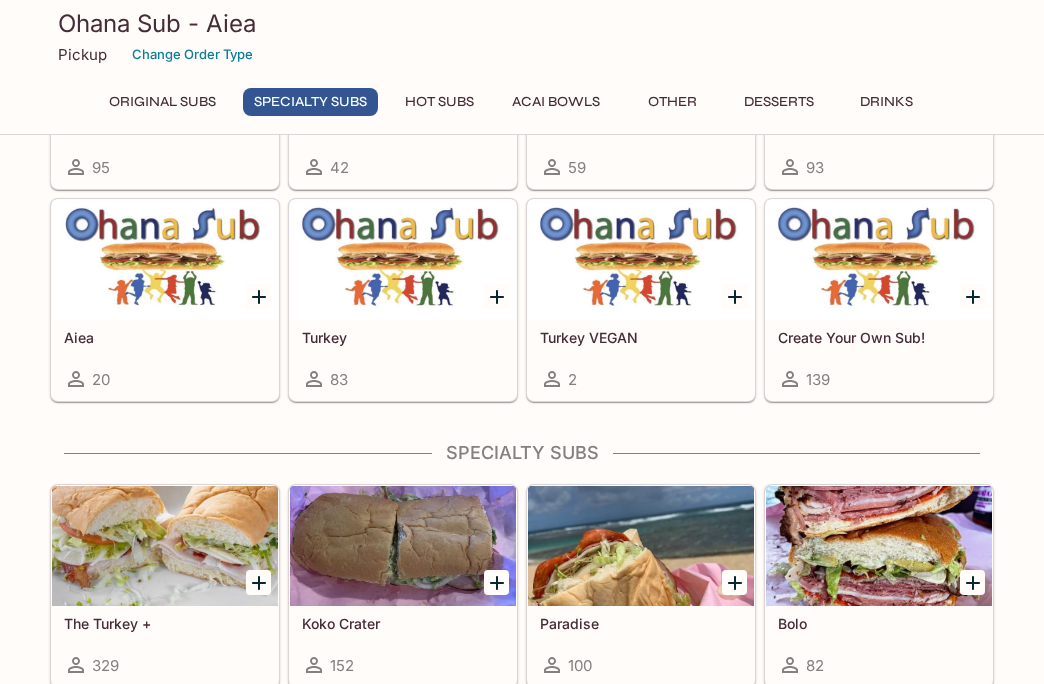 scroll, scrollTop: 1458, scrollLeft: 0, axis: vertical 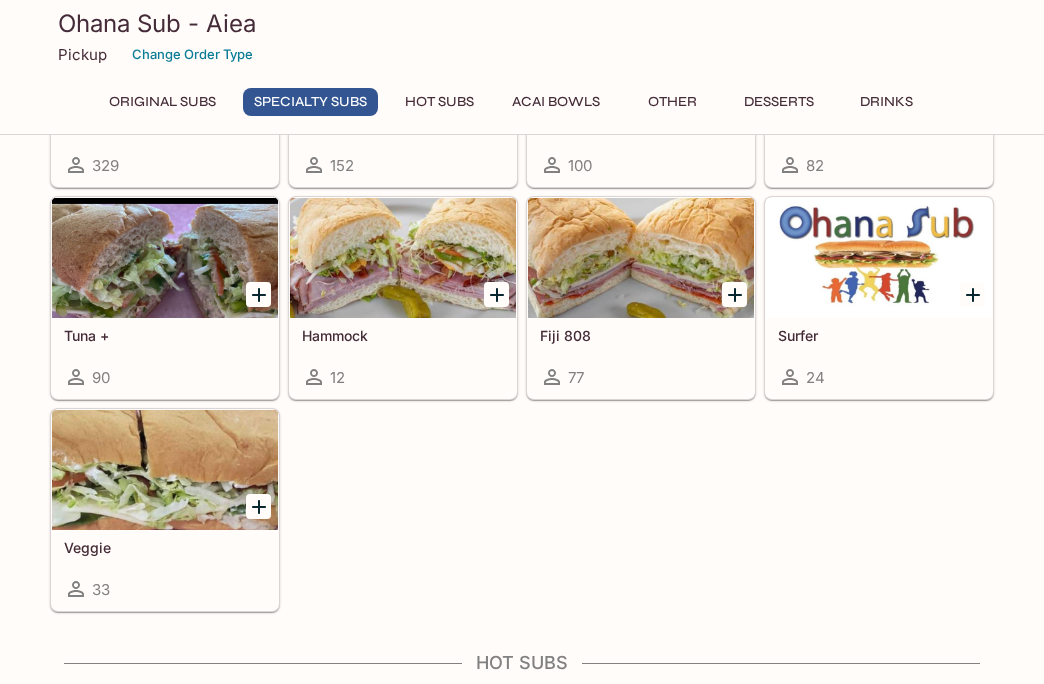 click on "[LOCATION] [NUMBER] [NUMBER]" at bounding box center (641, 358) 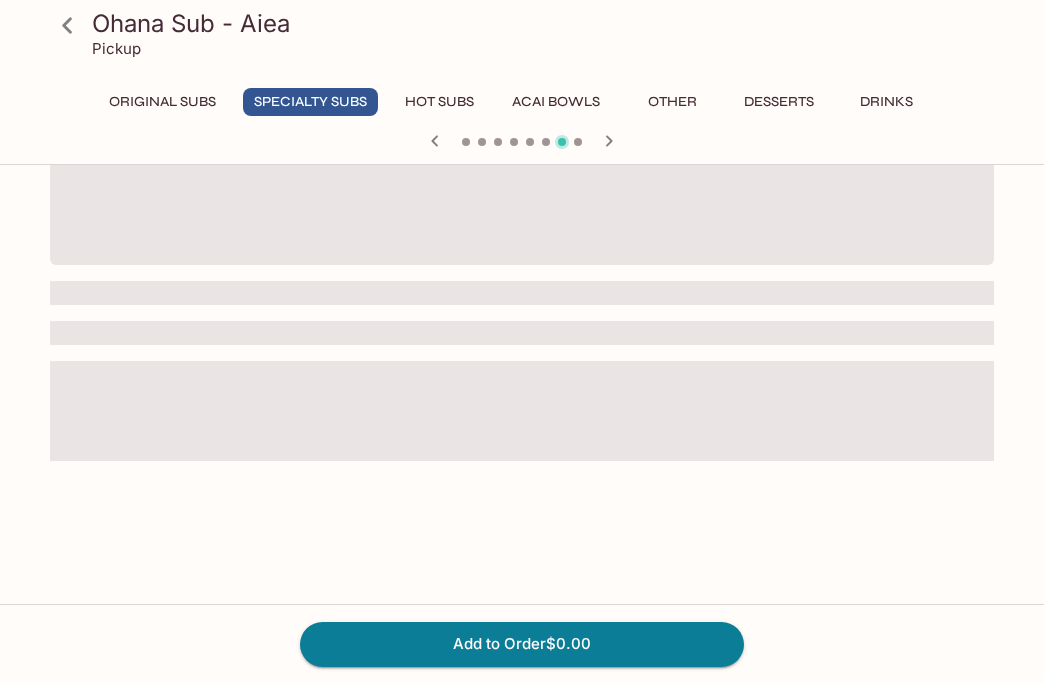 scroll, scrollTop: 0, scrollLeft: 0, axis: both 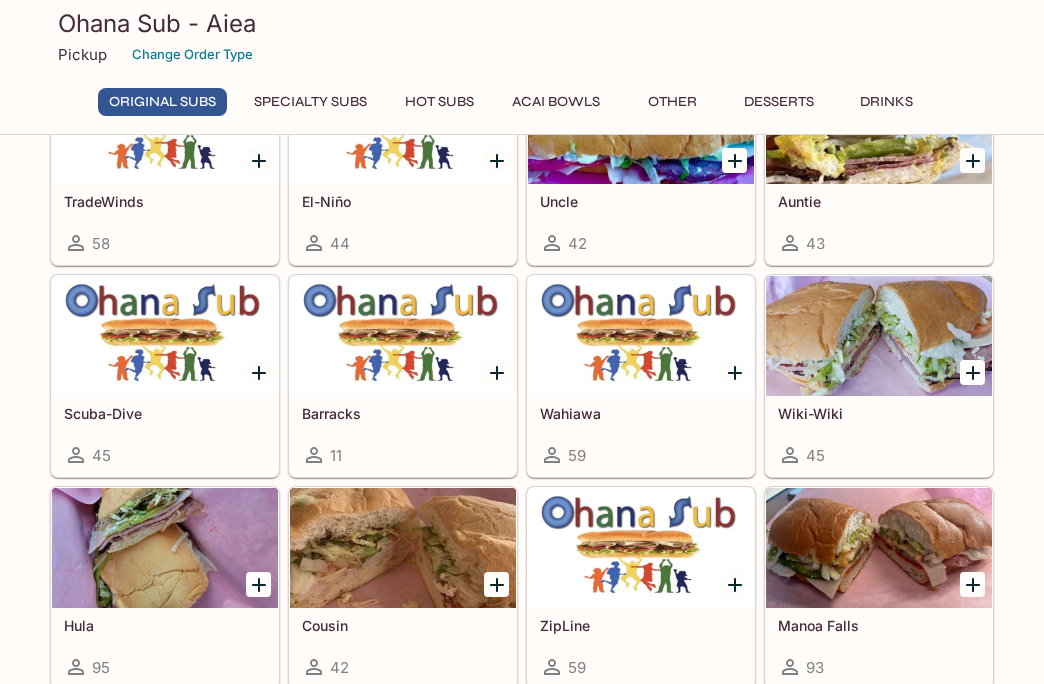 click on "Hot Subs" at bounding box center (439, 102) 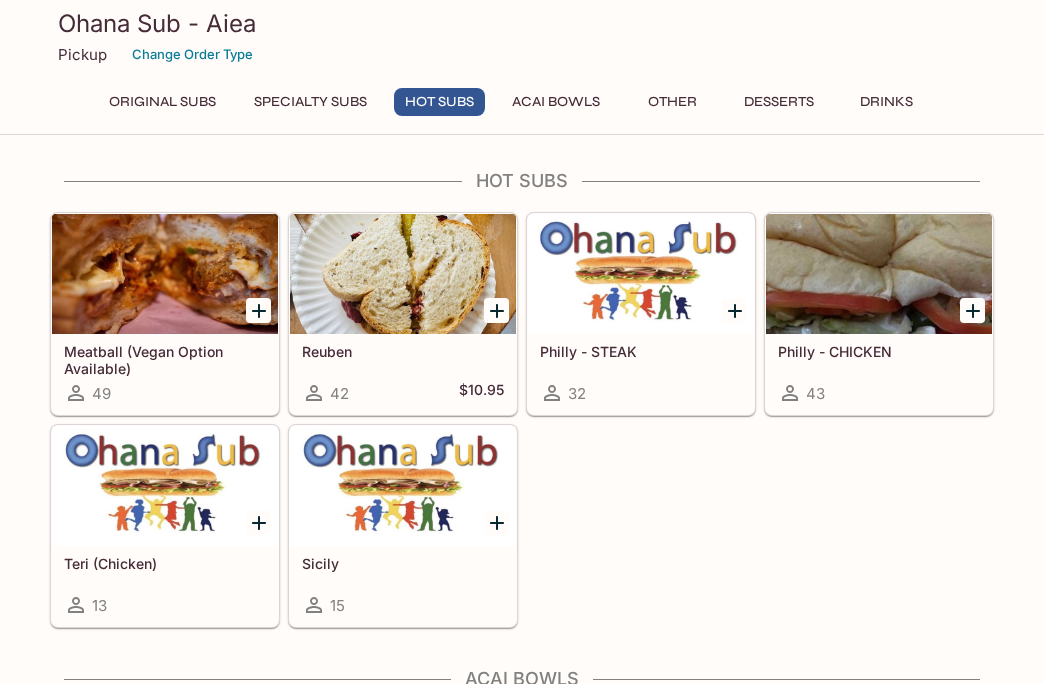 click at bounding box center [641, 274] 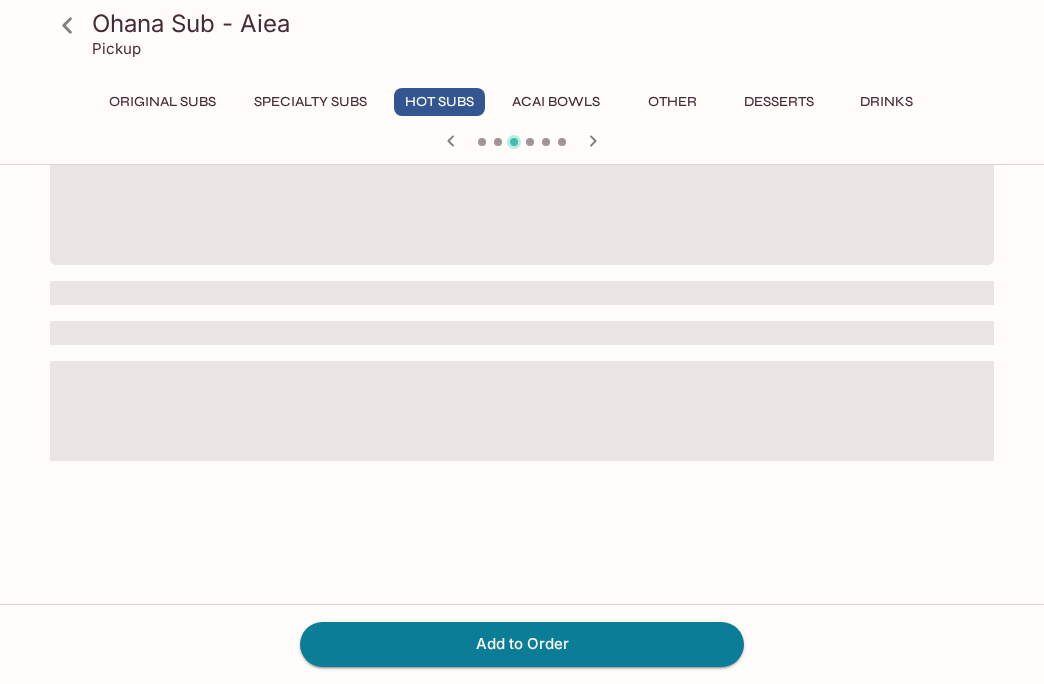 scroll, scrollTop: 0, scrollLeft: 0, axis: both 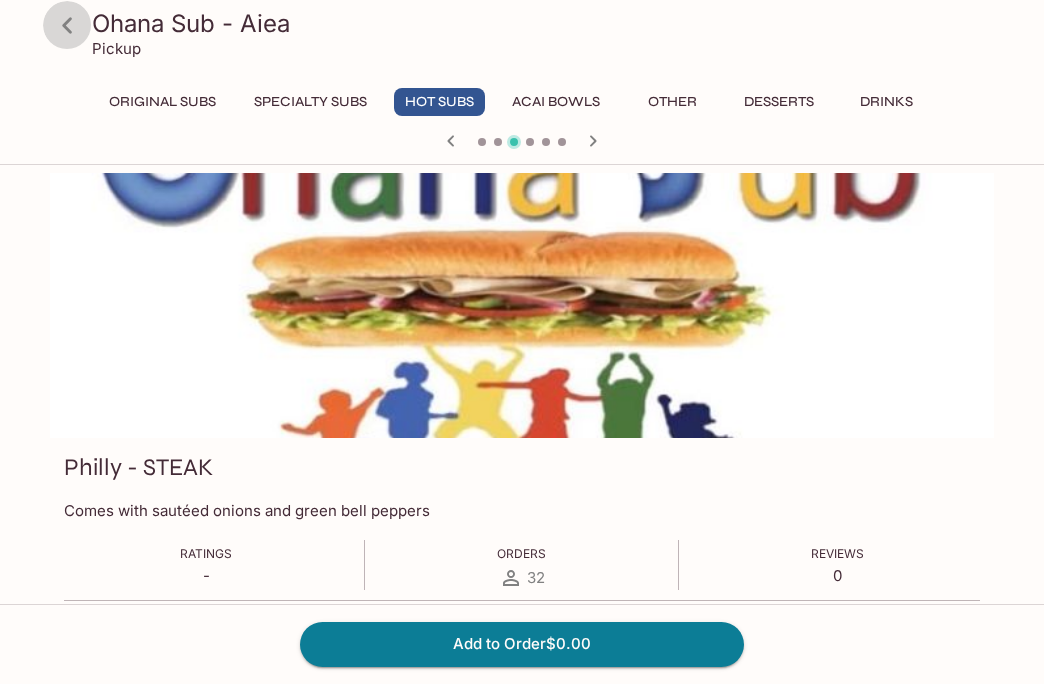 click 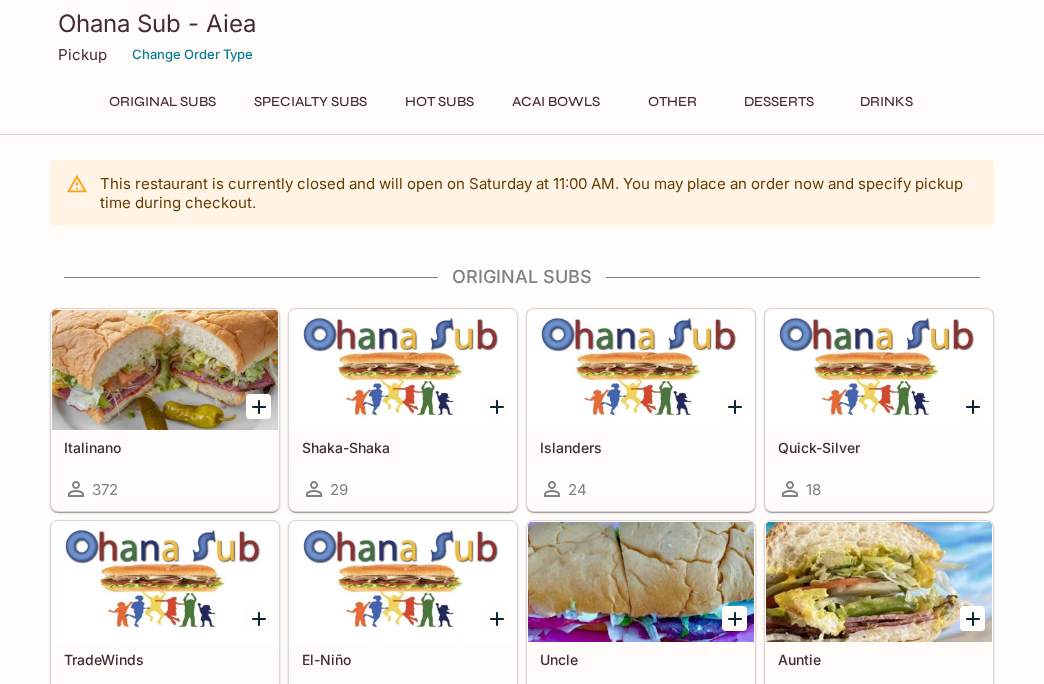 click on "Hot Subs" at bounding box center [439, 102] 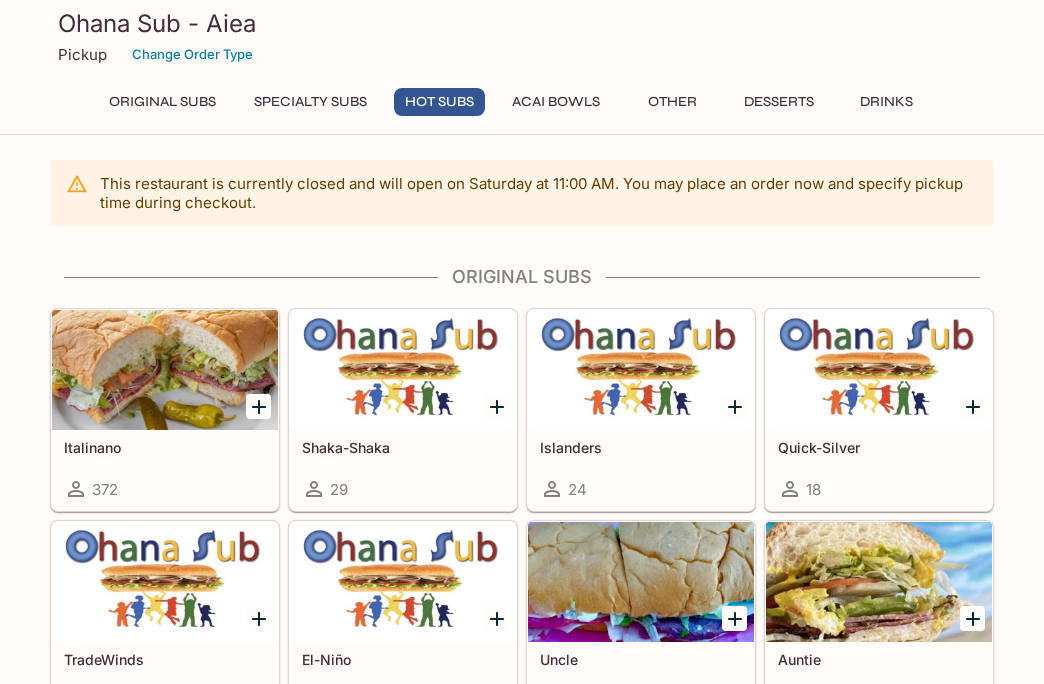 scroll, scrollTop: 1940, scrollLeft: 0, axis: vertical 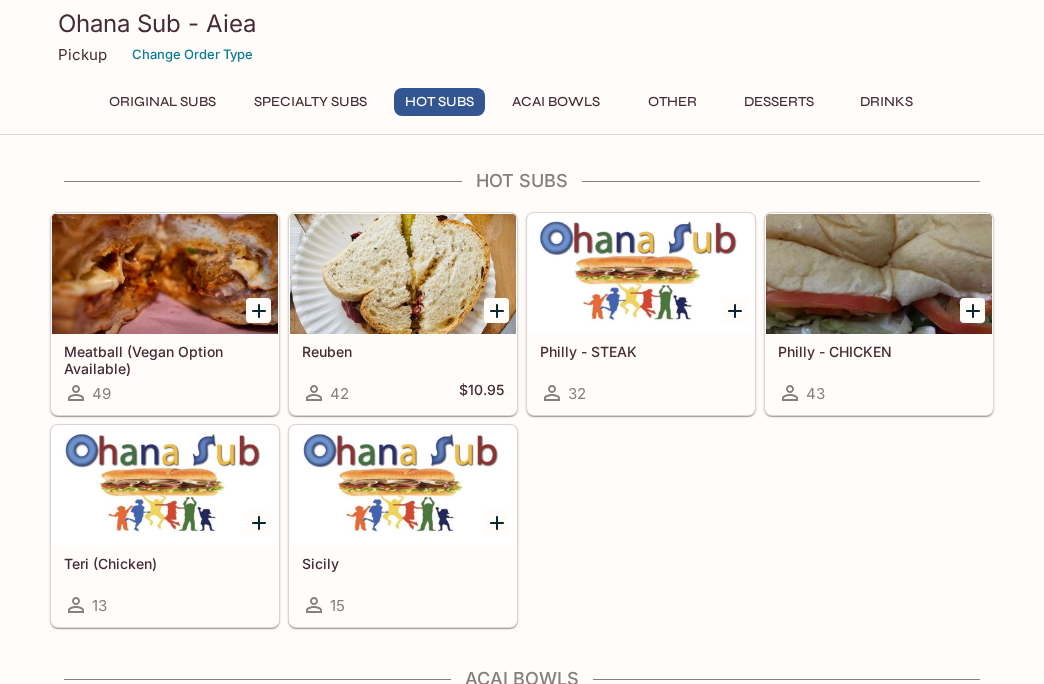 click at bounding box center (403, 486) 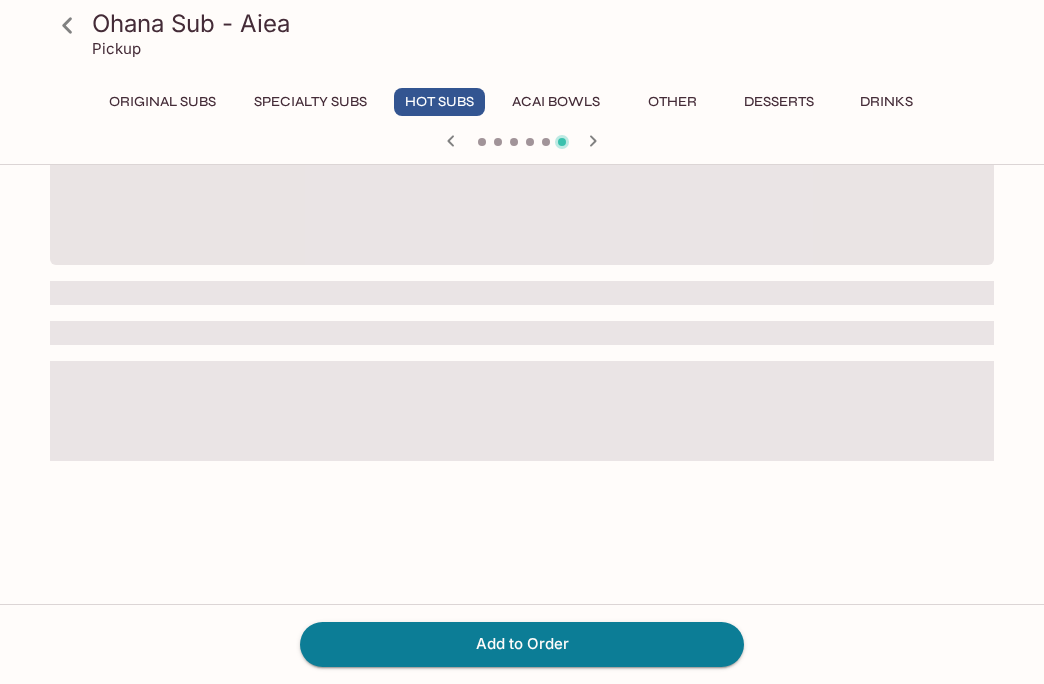 scroll, scrollTop: 0, scrollLeft: 0, axis: both 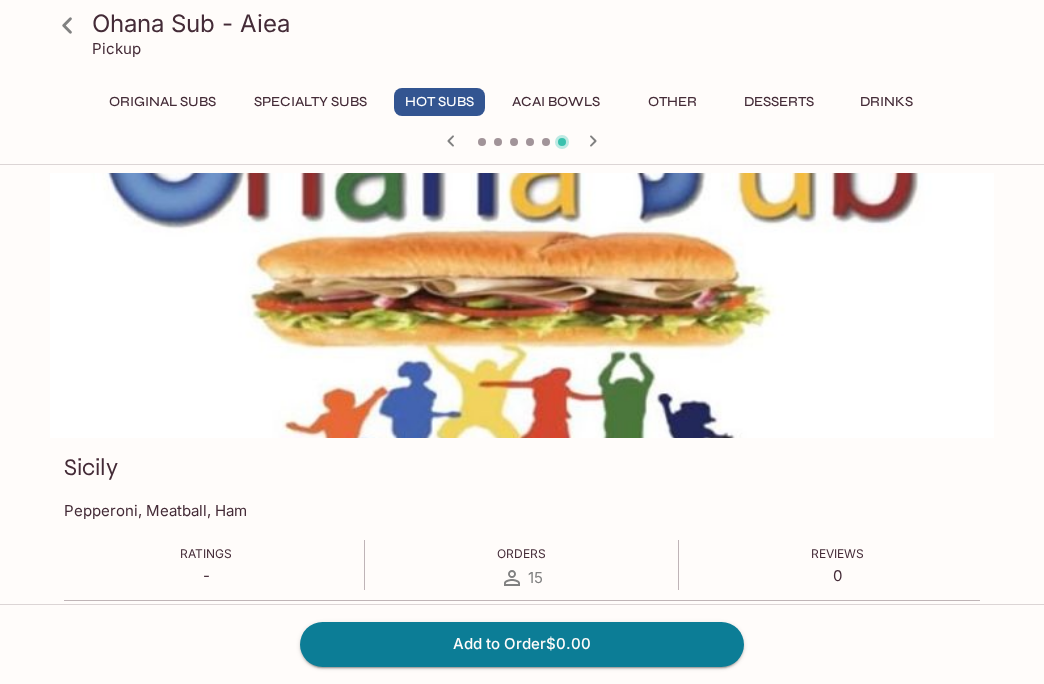 click on "Acai Bowls" at bounding box center (556, 102) 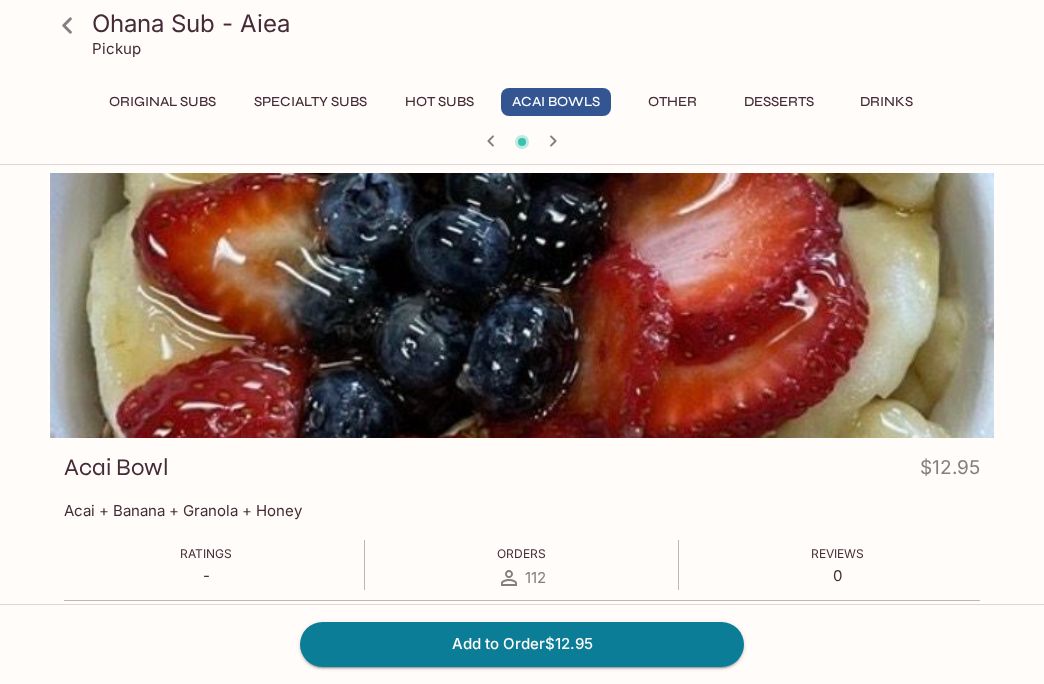 click on "Other" at bounding box center (672, 102) 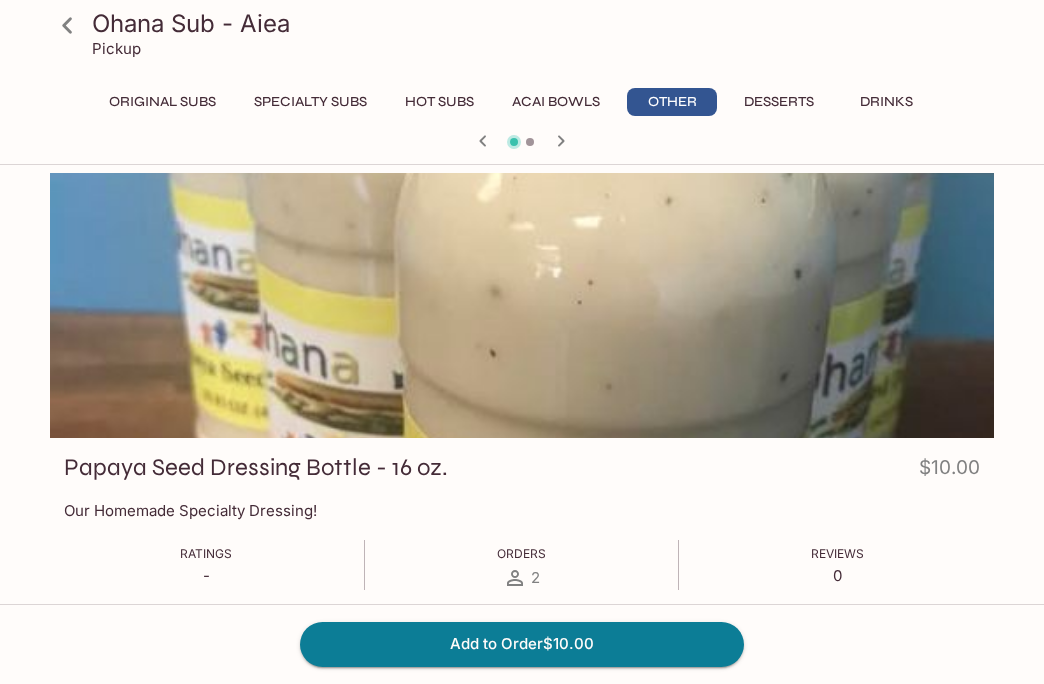 click on "Desserts" at bounding box center (779, 102) 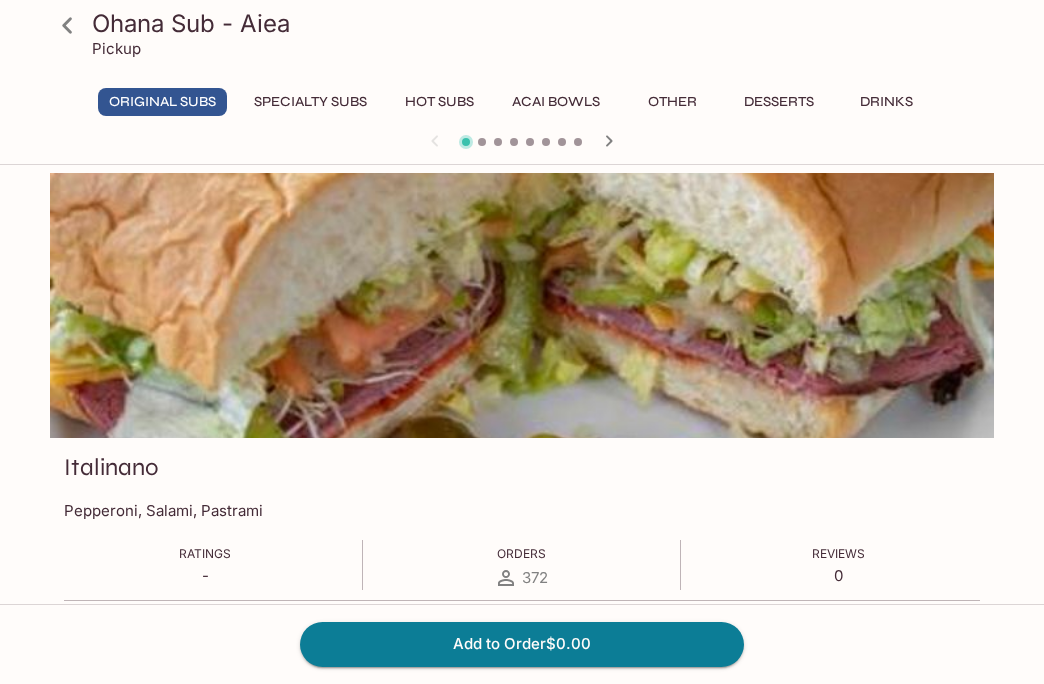 click on "Desserts" at bounding box center (779, 102) 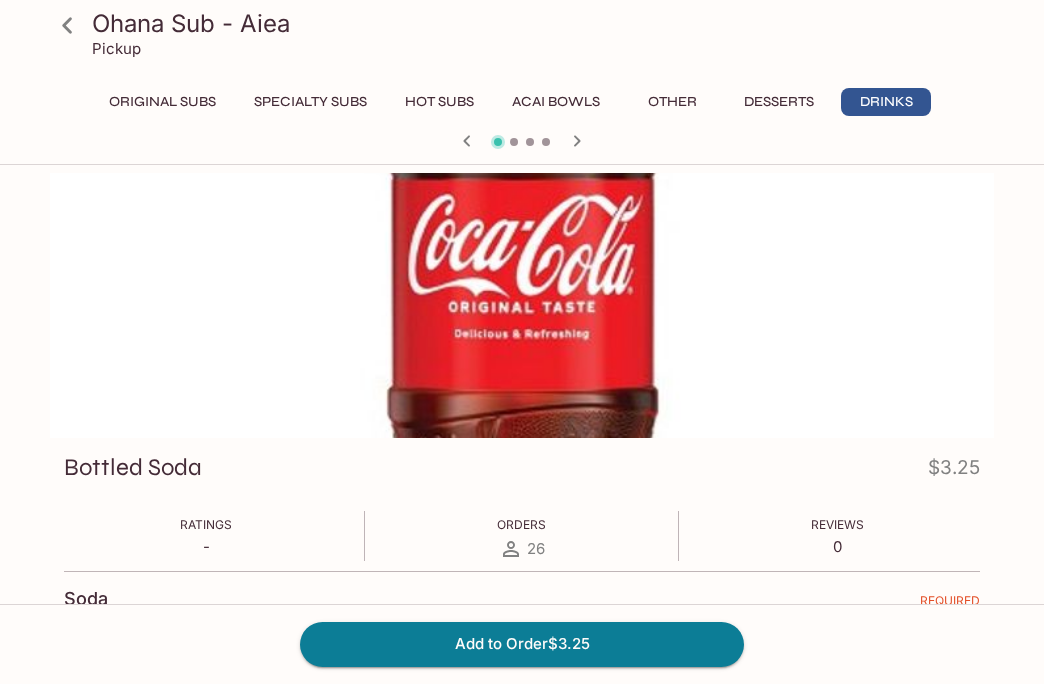 click on "Hot Subs" at bounding box center [439, 102] 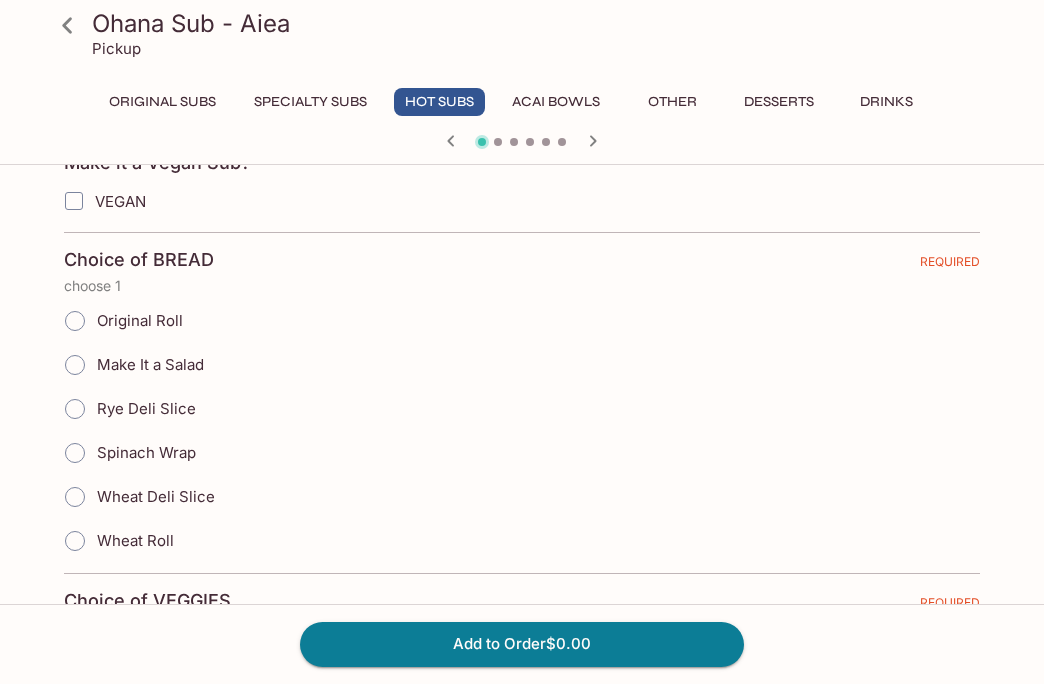 scroll, scrollTop: 1000, scrollLeft: 0, axis: vertical 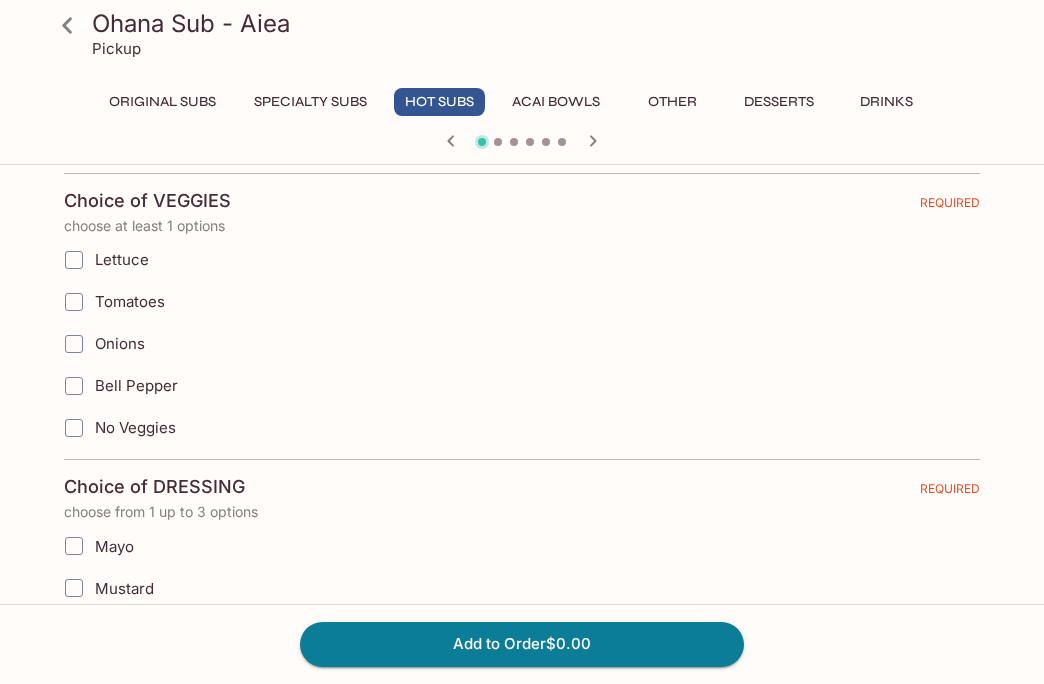 click on "[PERSONAL_NAME] - [LOCATION] [CATEGORY] [CATEGORY] [CATEGORY] [CATEGORY] [CATEGORY]" at bounding box center [522, 79] 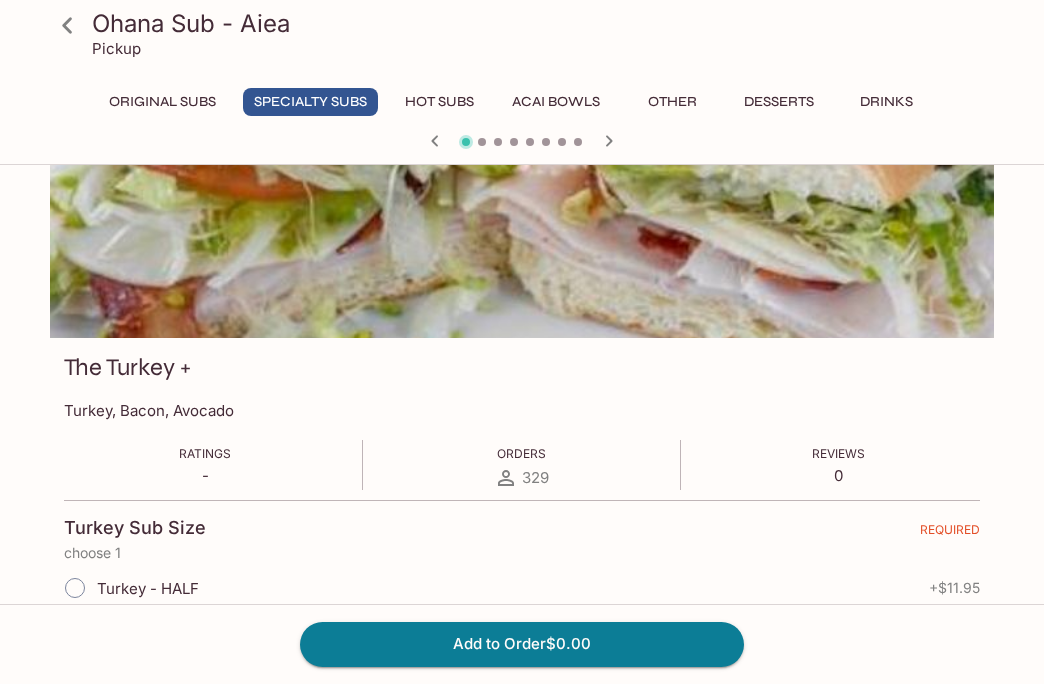 scroll, scrollTop: 0, scrollLeft: 0, axis: both 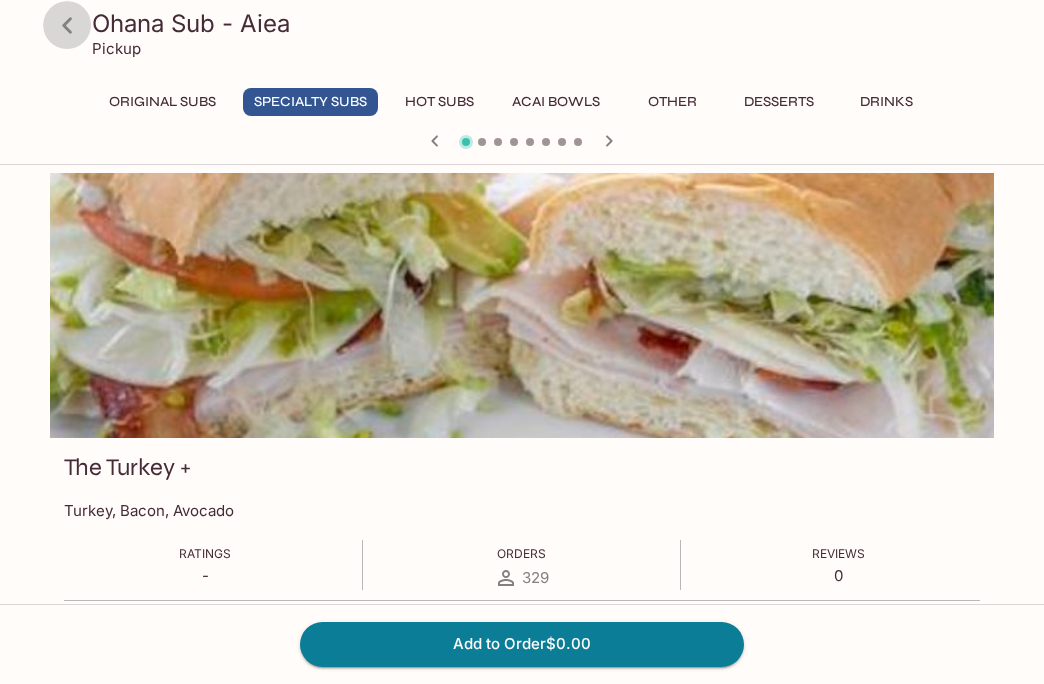 click 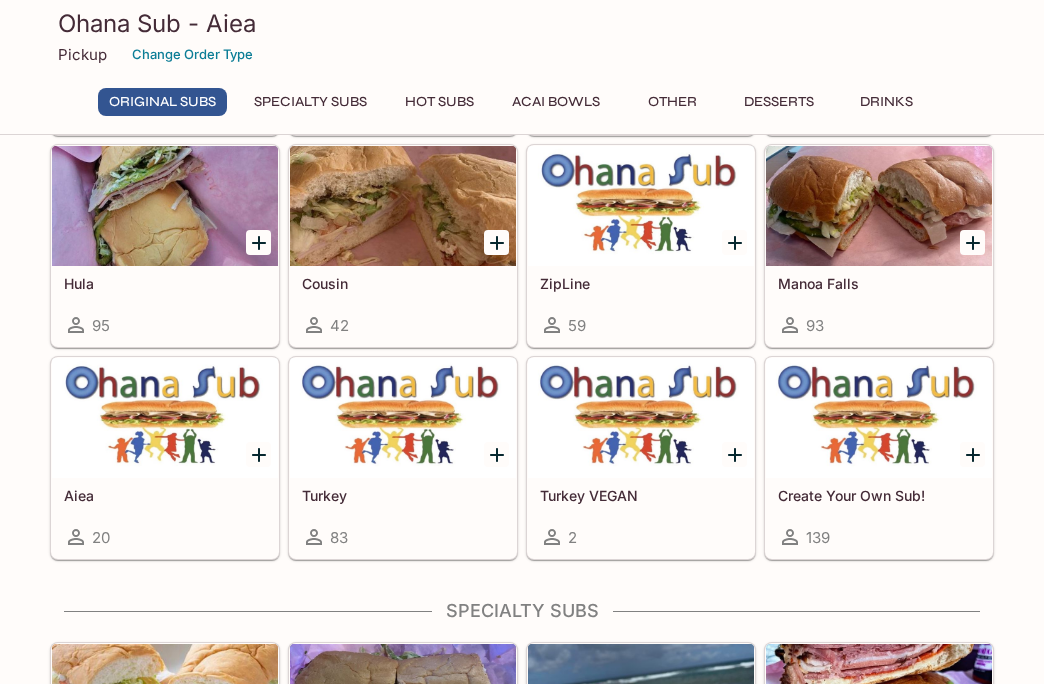 scroll, scrollTop: 1200, scrollLeft: 0, axis: vertical 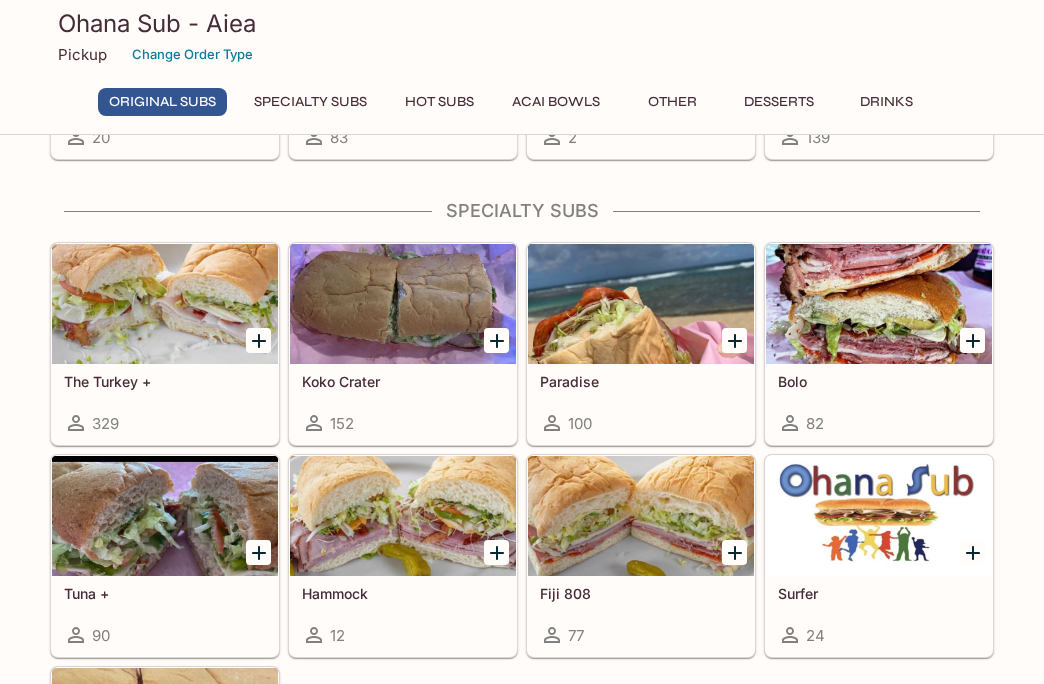 click at bounding box center [879, 304] 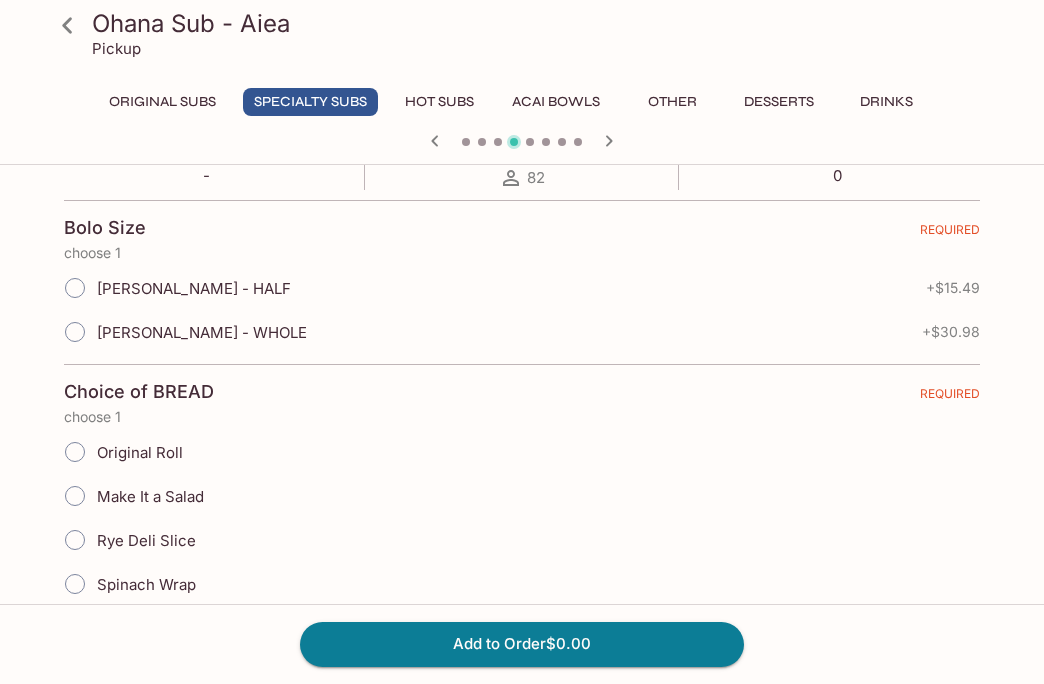 scroll, scrollTop: 500, scrollLeft: 0, axis: vertical 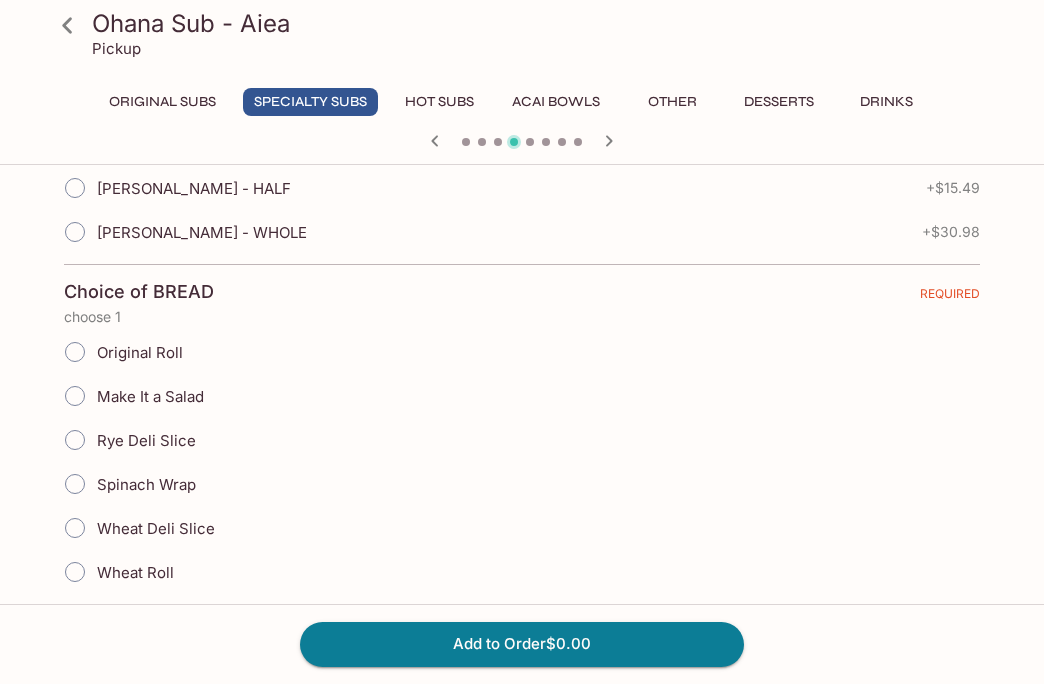 click on "Original Roll" at bounding box center [75, 352] 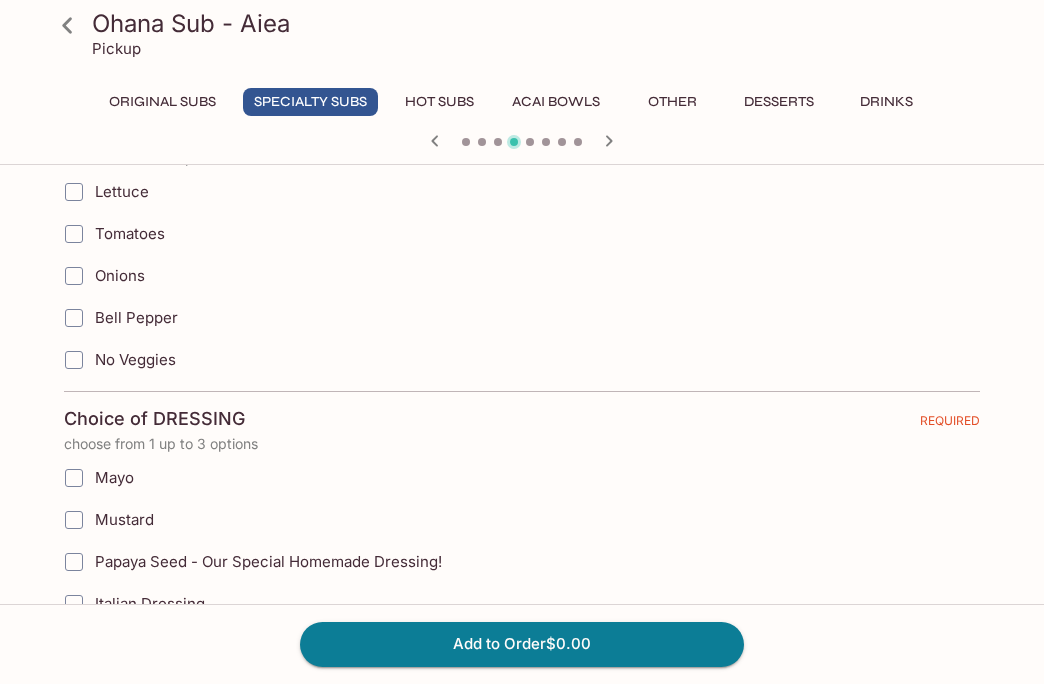 scroll, scrollTop: 800, scrollLeft: 0, axis: vertical 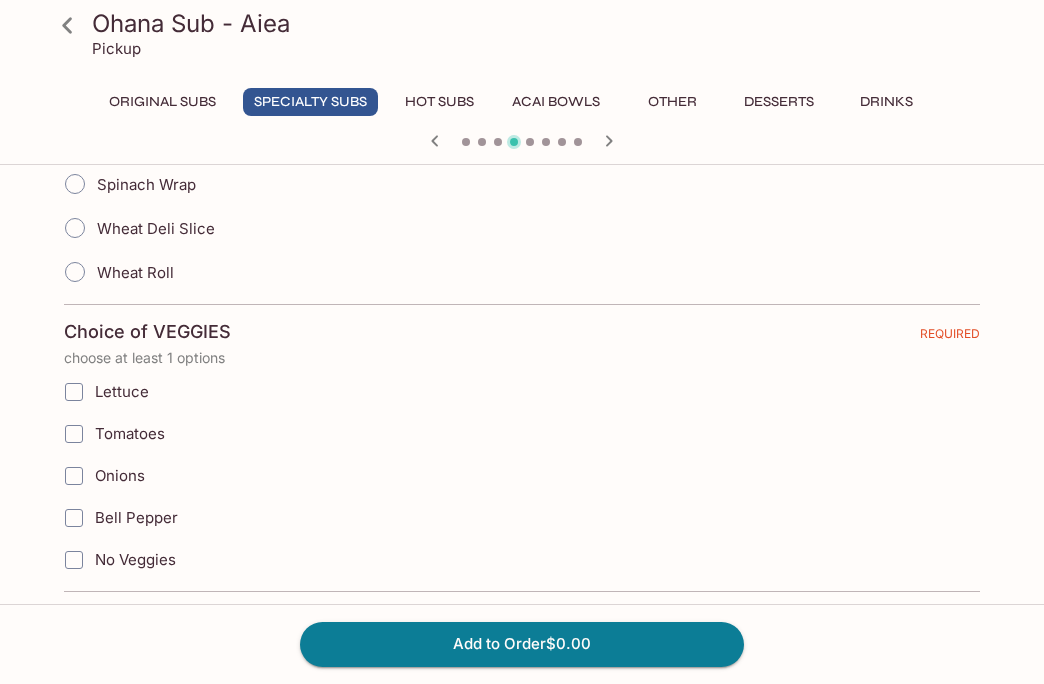 drag, startPoint x: 85, startPoint y: 392, endPoint x: 107, endPoint y: 427, distance: 41.340054 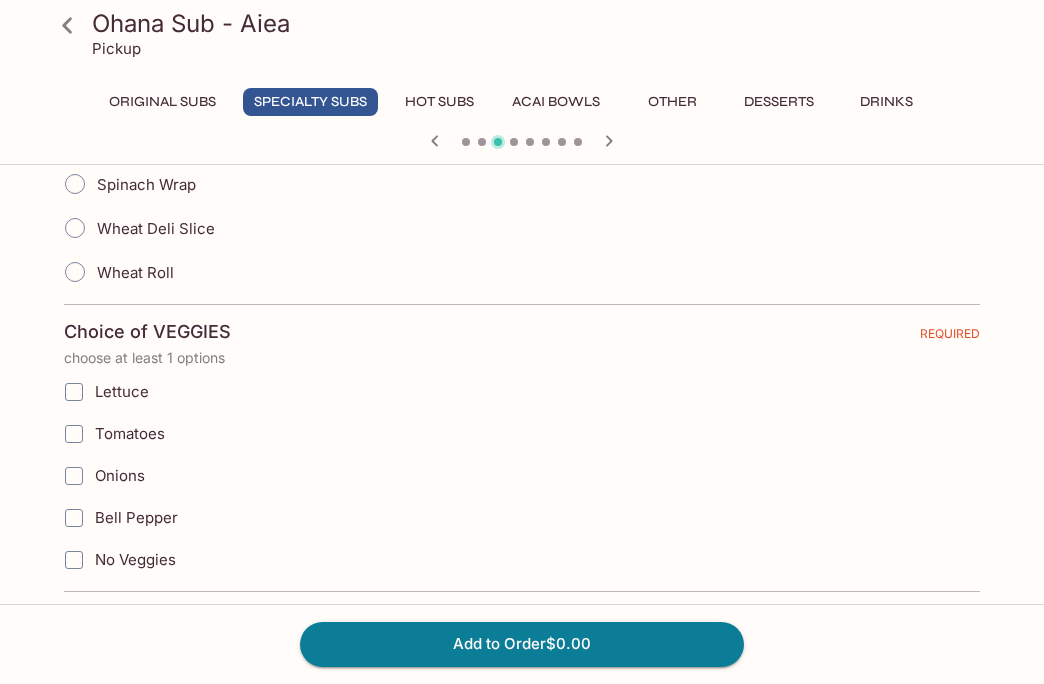 click on "Lettuce" at bounding box center [74, 392] 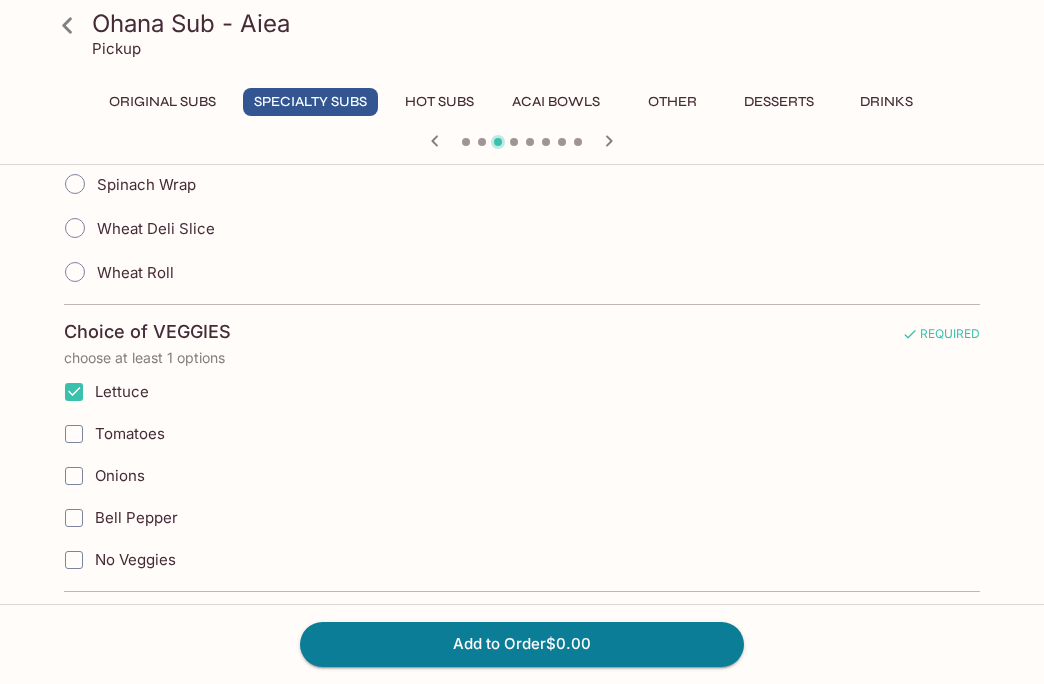 click on "Tomatoes" at bounding box center [74, 434] 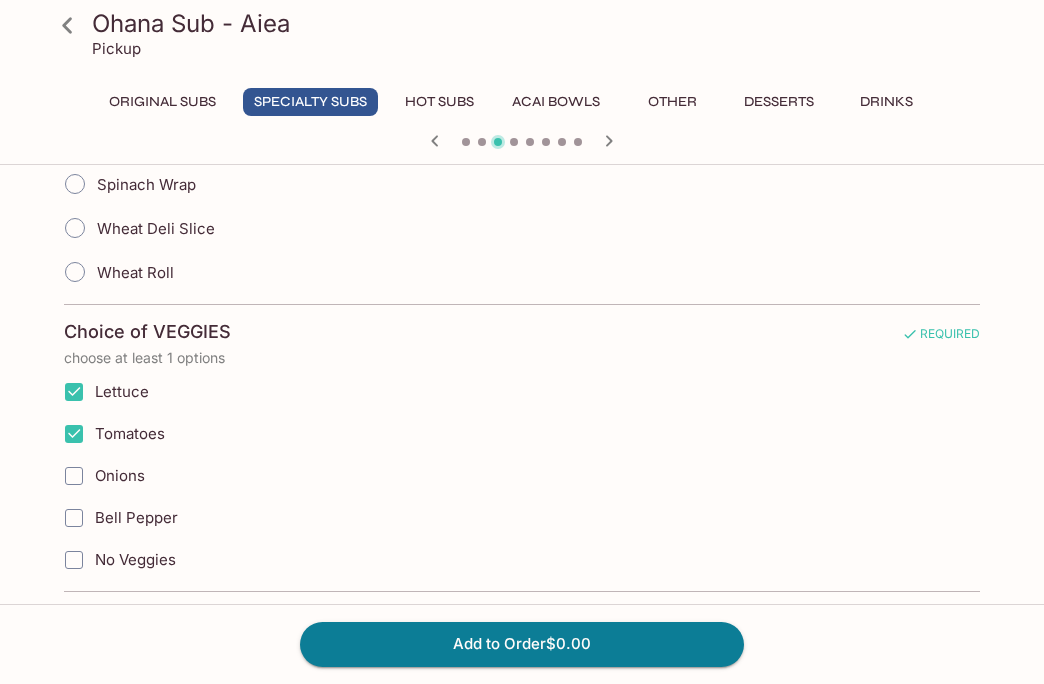 click on "Onions" at bounding box center [74, 476] 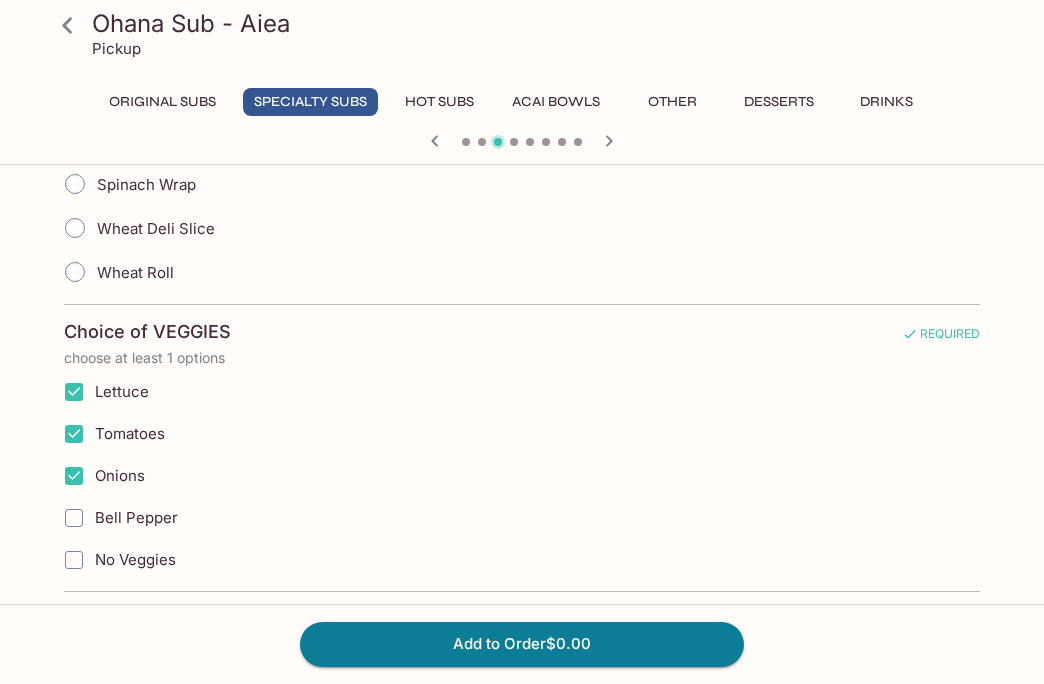 click on "Bell Pepper" at bounding box center (74, 518) 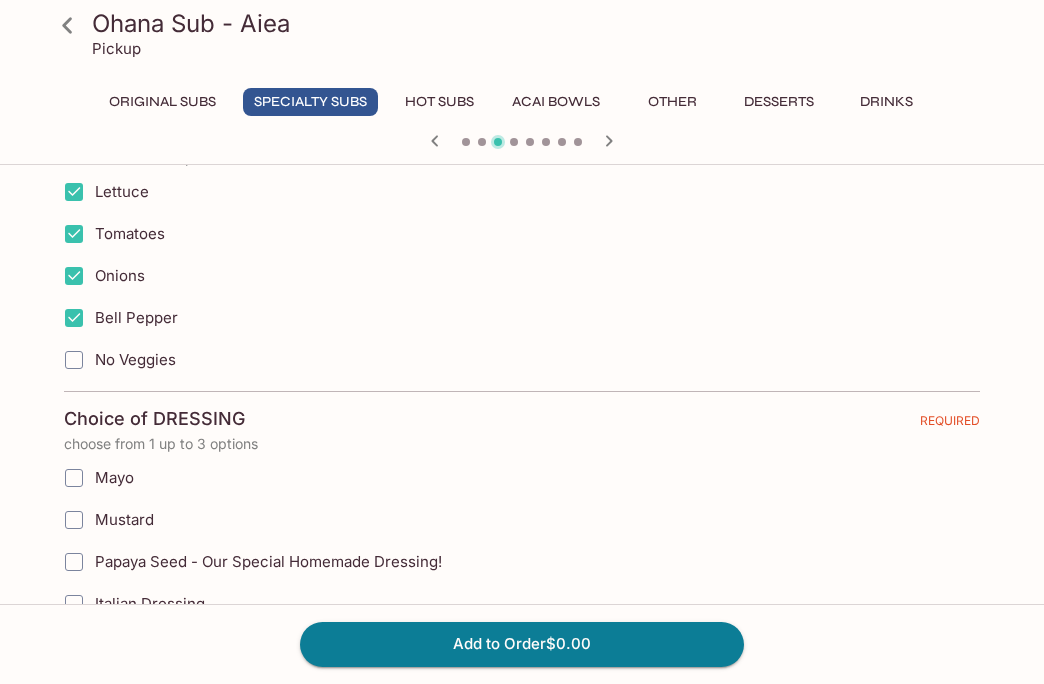 scroll, scrollTop: 1200, scrollLeft: 0, axis: vertical 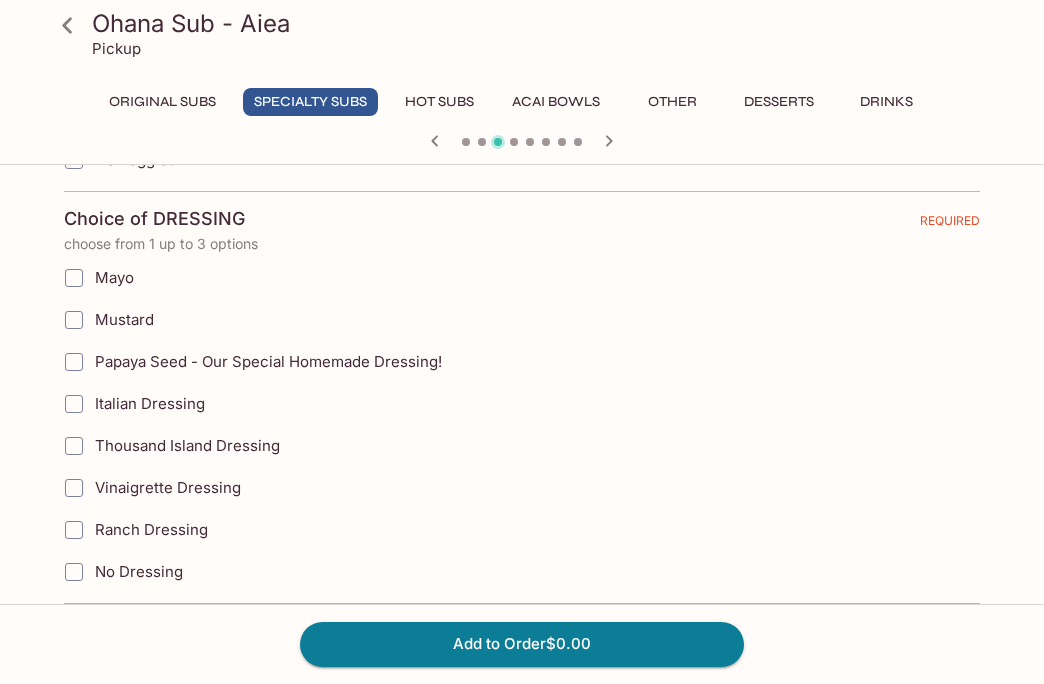 click on "Papaya Seed - Our Special Homemade Dressing!" at bounding box center [74, 362] 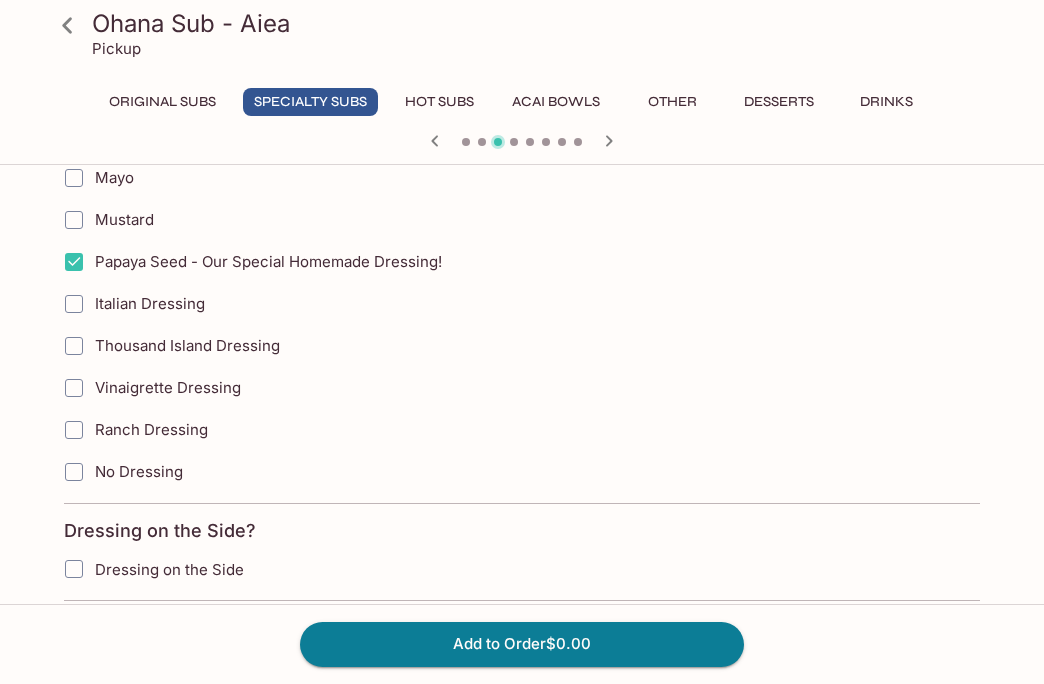scroll, scrollTop: 1500, scrollLeft: 0, axis: vertical 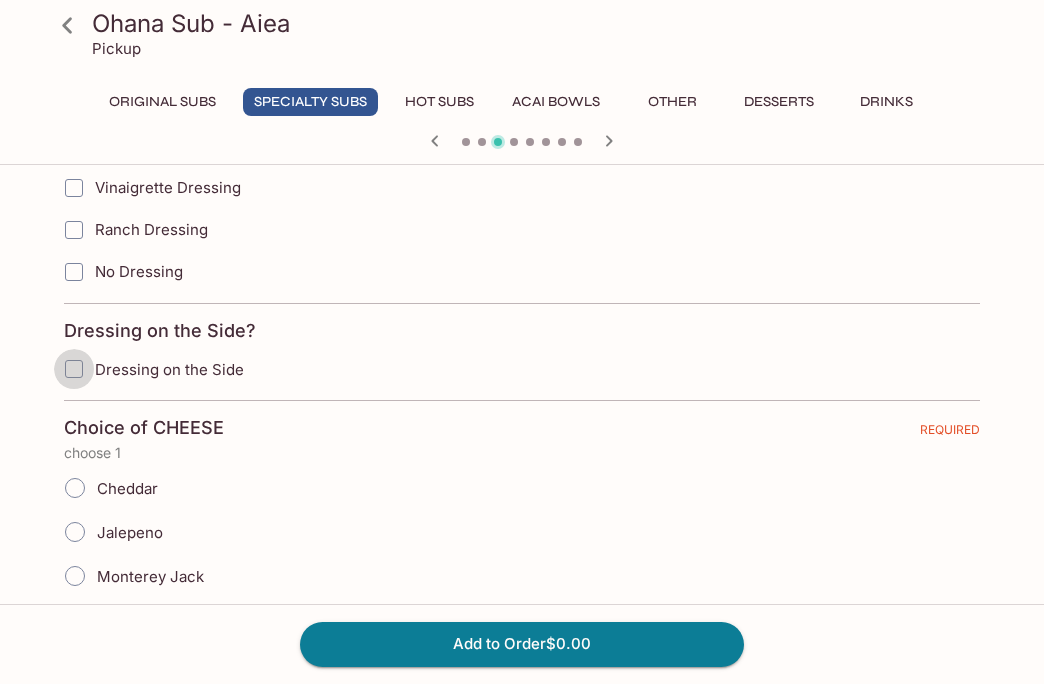 click on "Dressing on the Side" at bounding box center [74, 369] 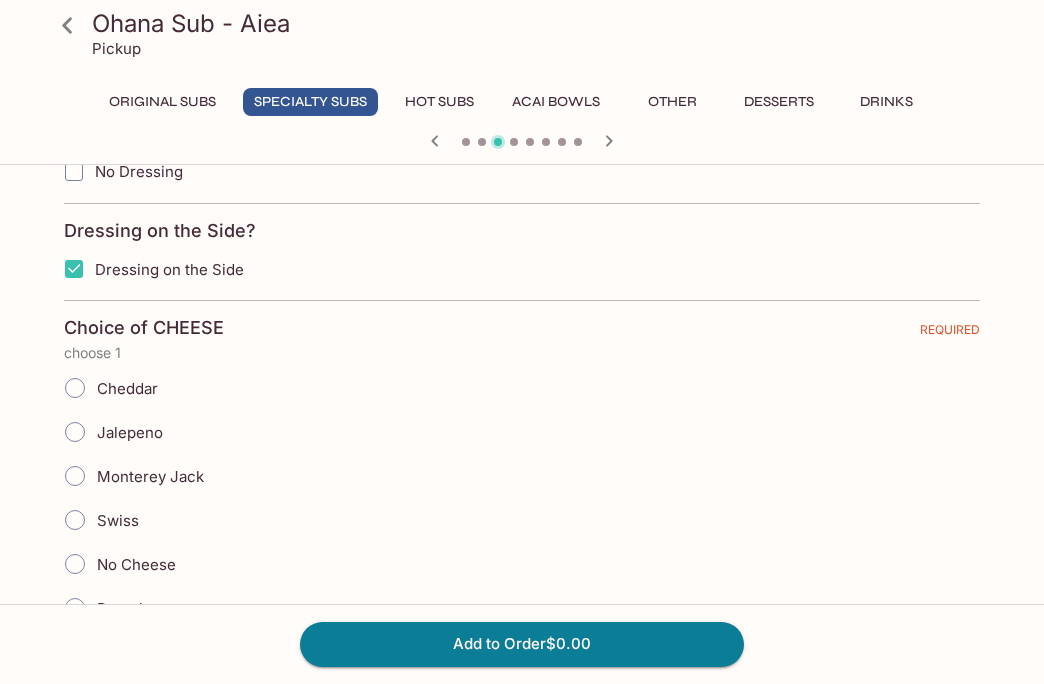 scroll, scrollTop: 1800, scrollLeft: 0, axis: vertical 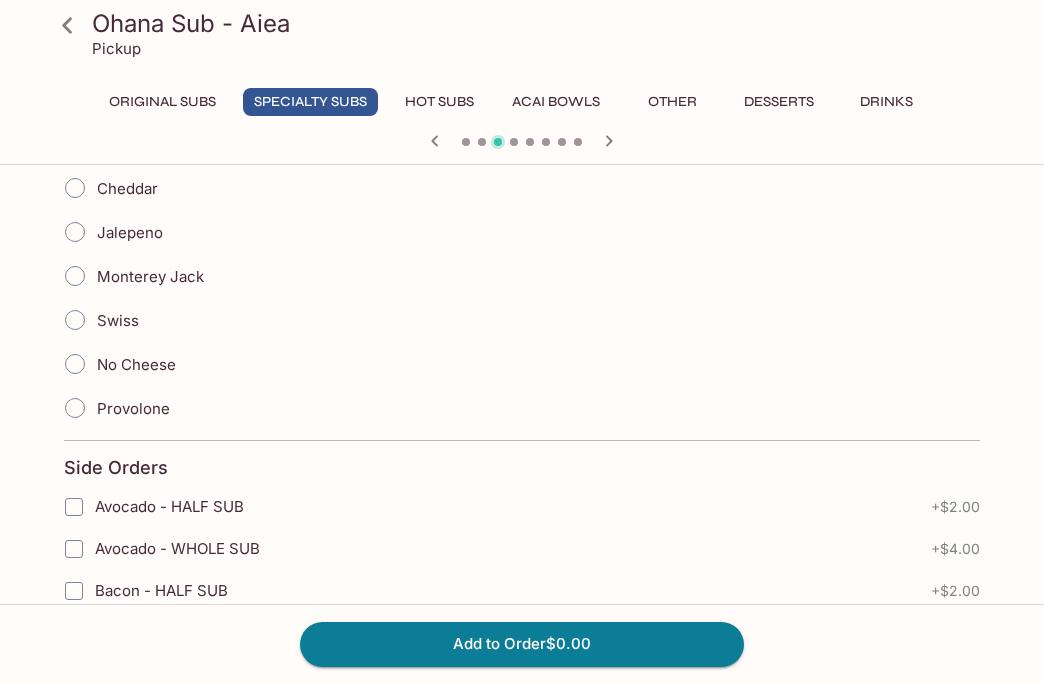 drag, startPoint x: 74, startPoint y: 191, endPoint x: 77, endPoint y: 201, distance: 10.440307 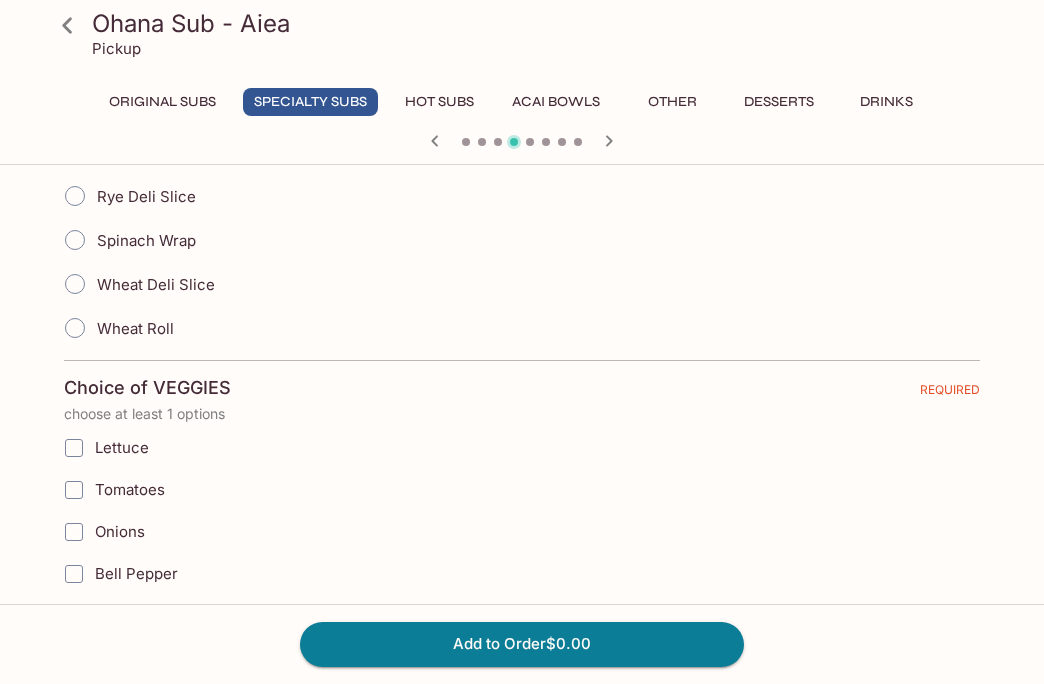scroll, scrollTop: 244, scrollLeft: 0, axis: vertical 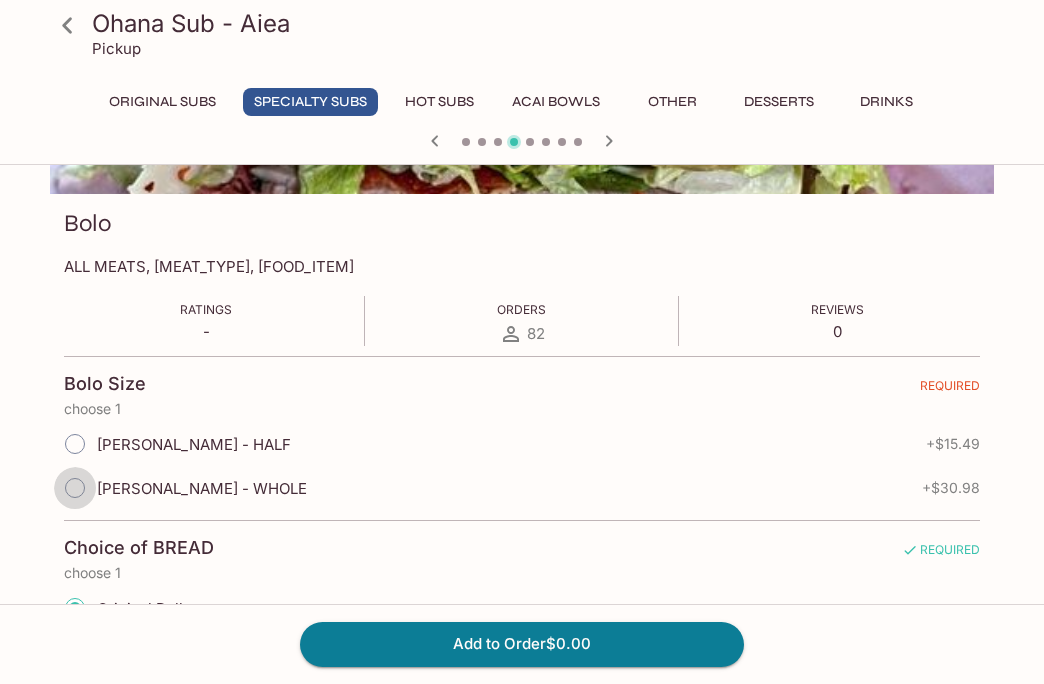 click on "[PERSONAL_NAME] - WHOLE" at bounding box center [75, 488] 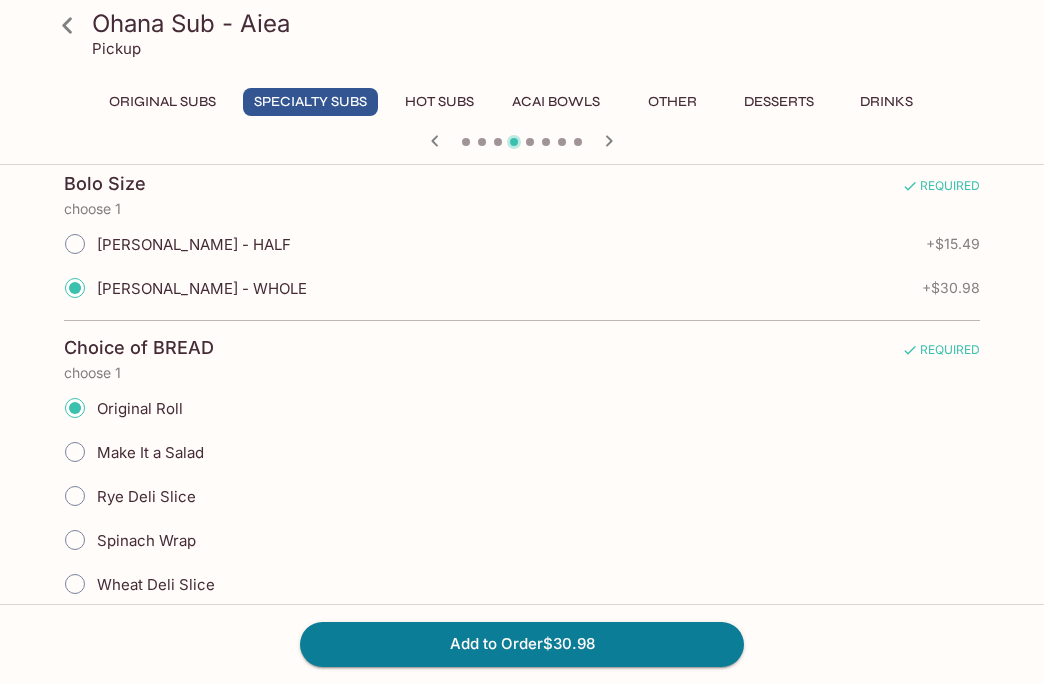 scroll, scrollTop: 44, scrollLeft: 0, axis: vertical 